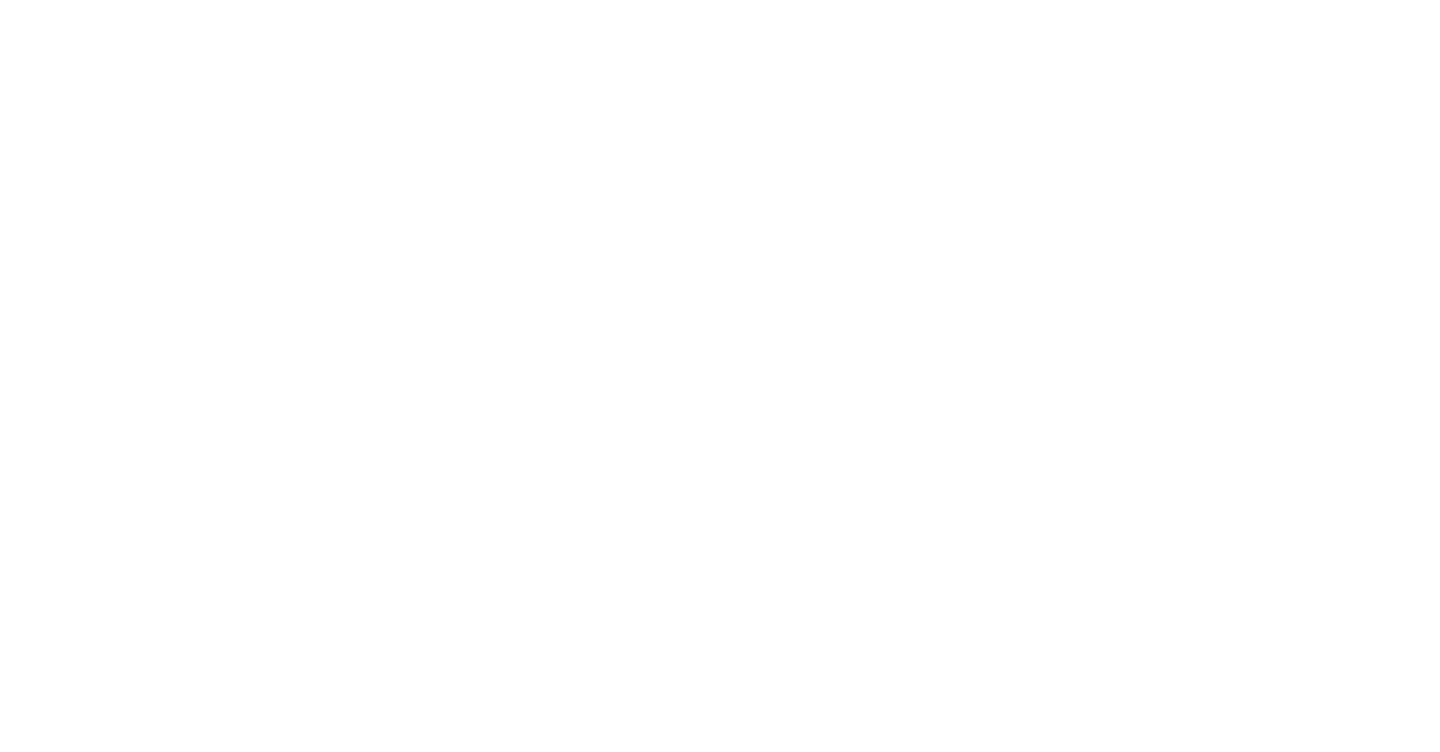 scroll, scrollTop: 0, scrollLeft: 0, axis: both 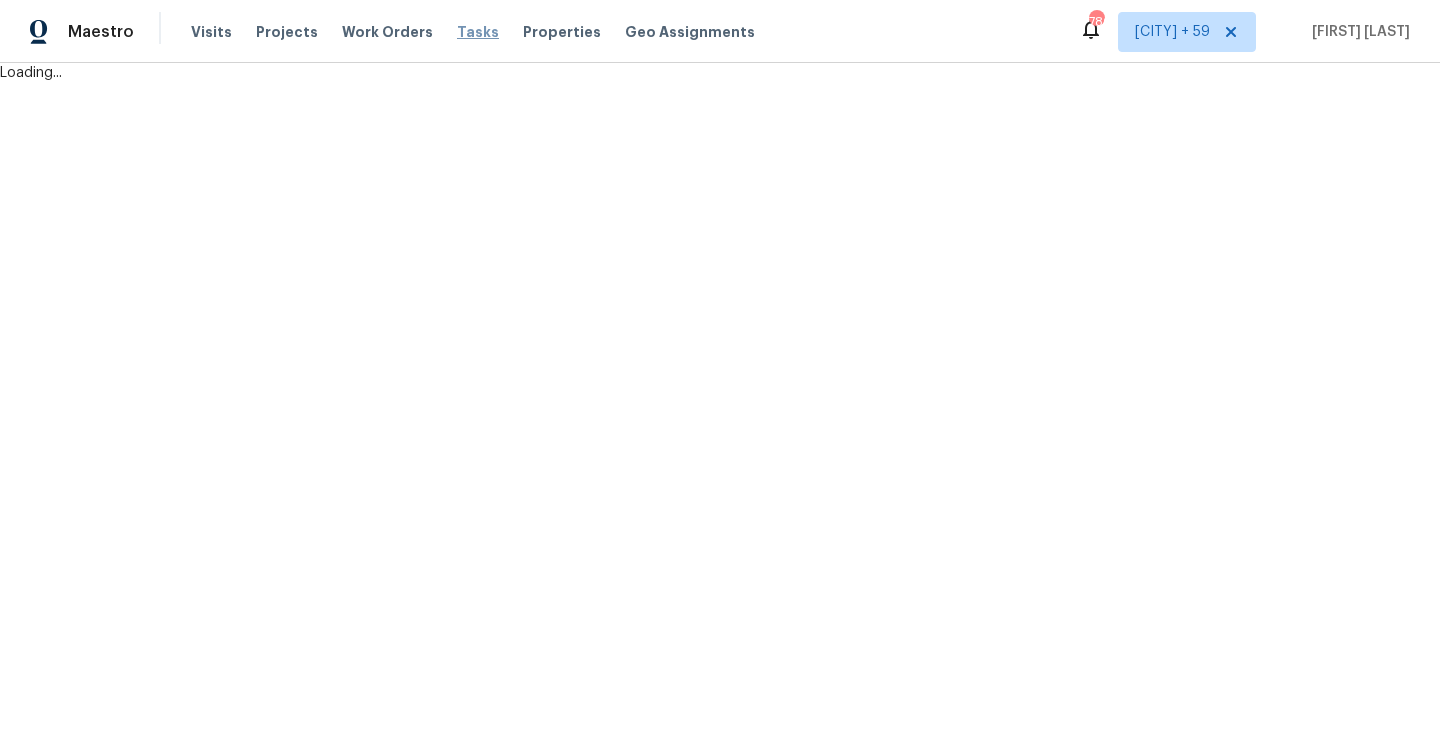 click on "Tasks" at bounding box center [478, 32] 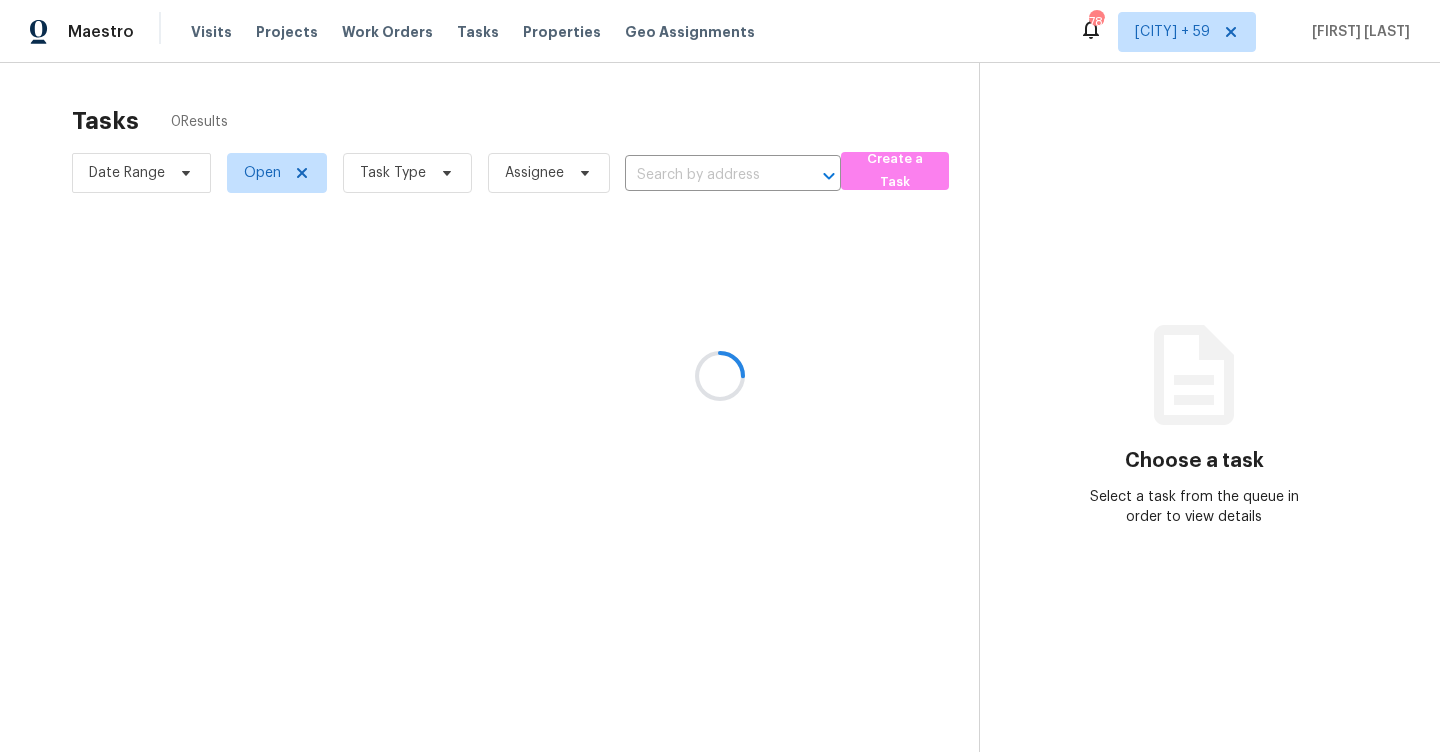 click at bounding box center (720, 376) 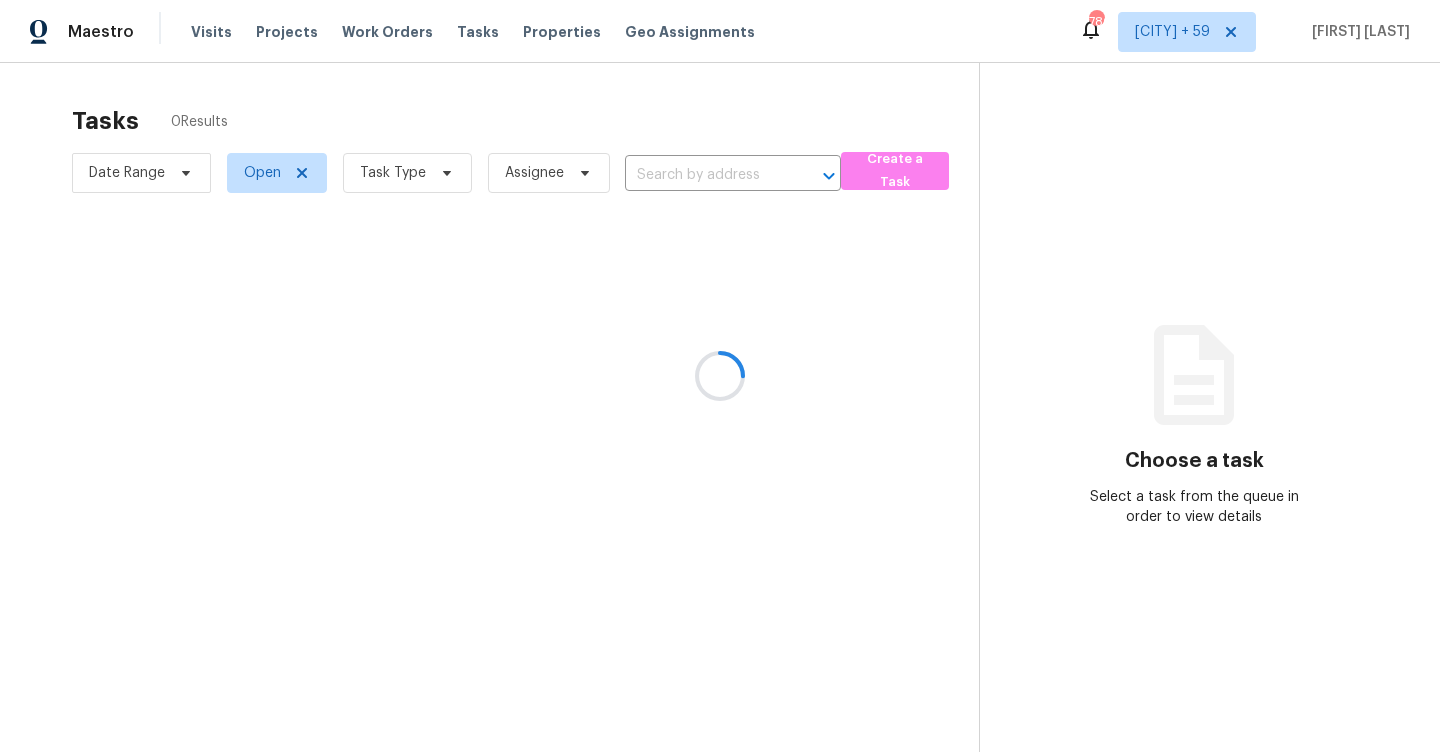 click at bounding box center (720, 376) 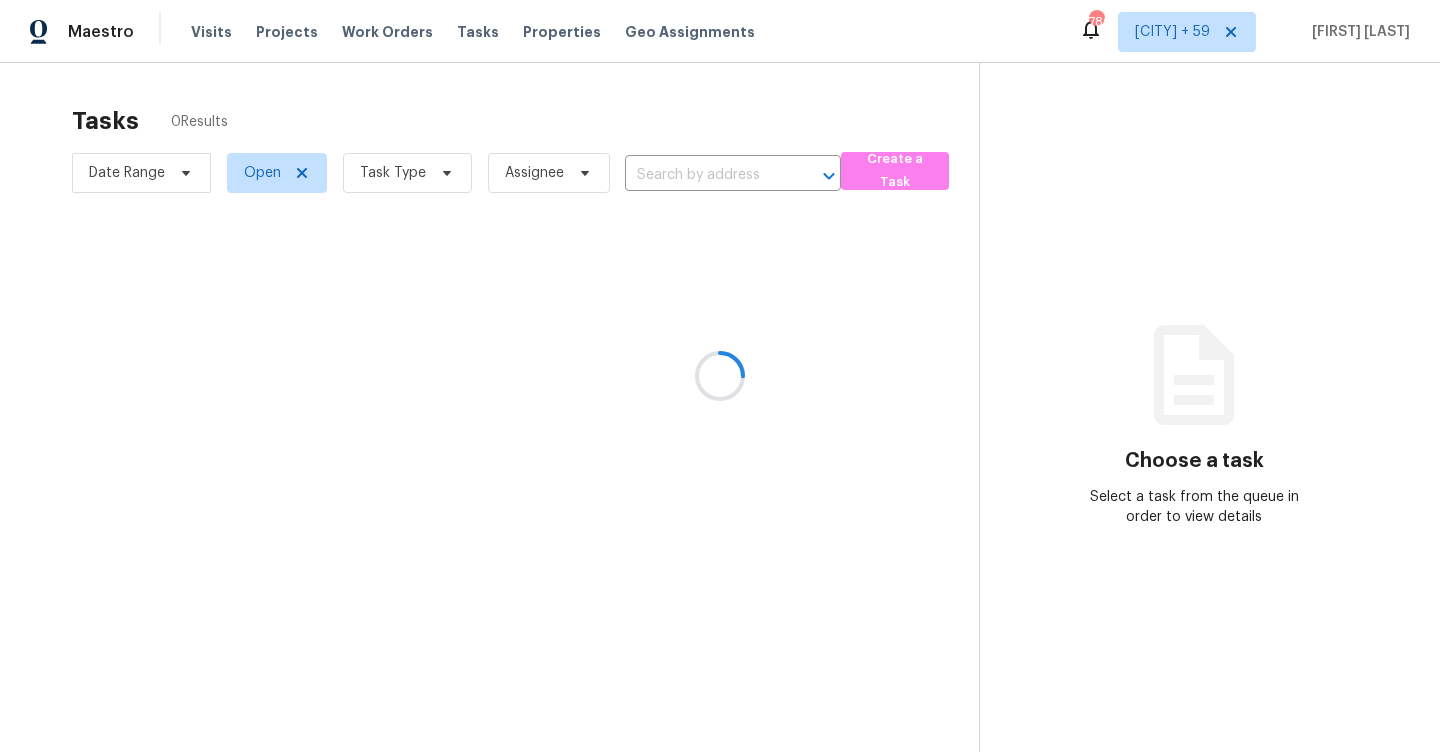 click at bounding box center [720, 376] 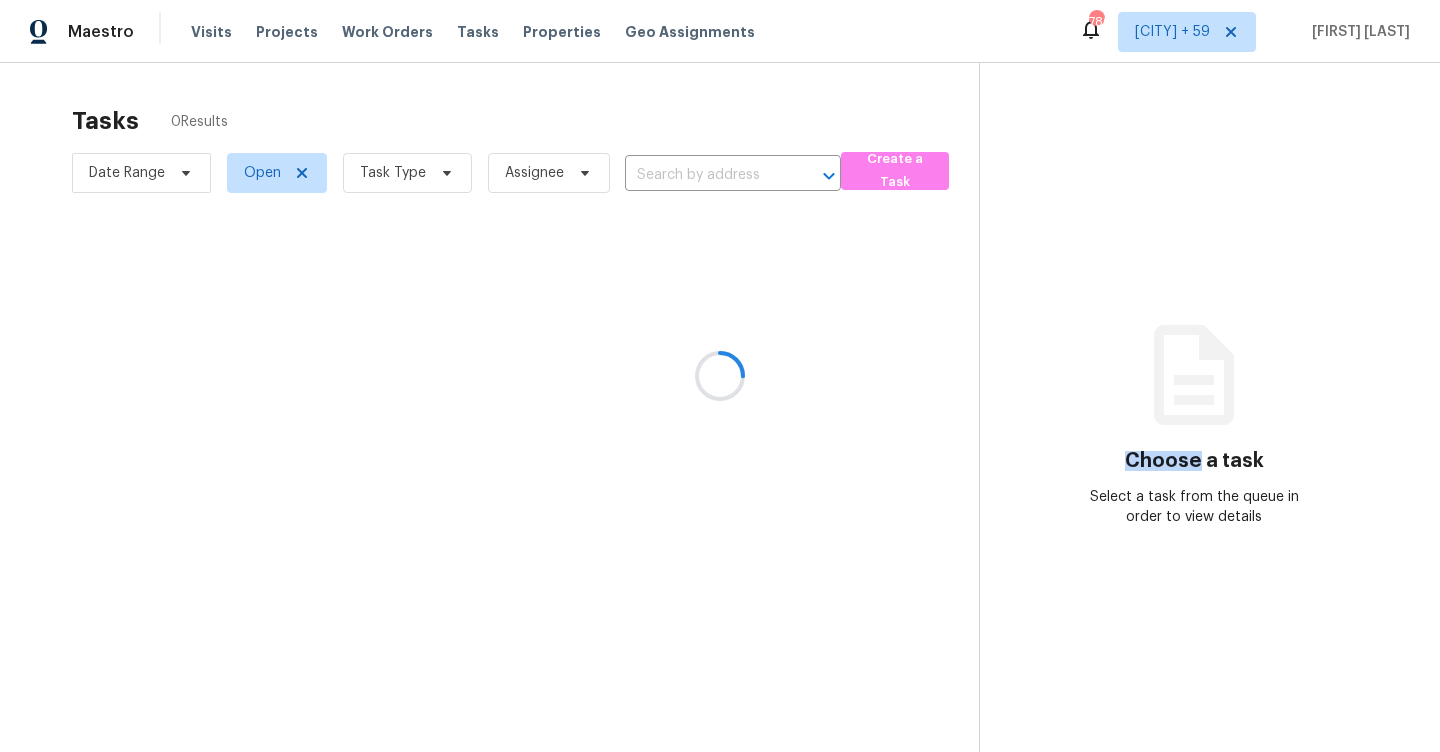 click at bounding box center (720, 376) 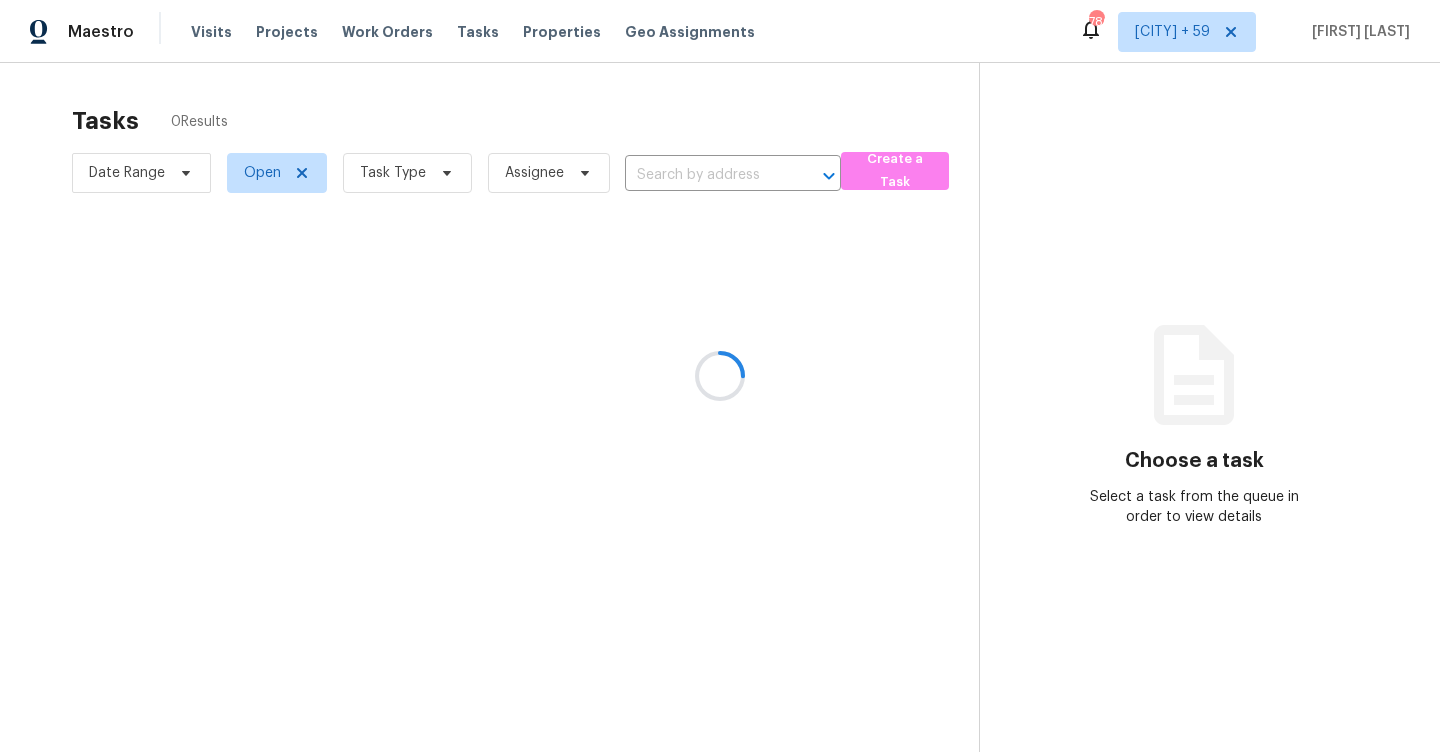 click at bounding box center [720, 376] 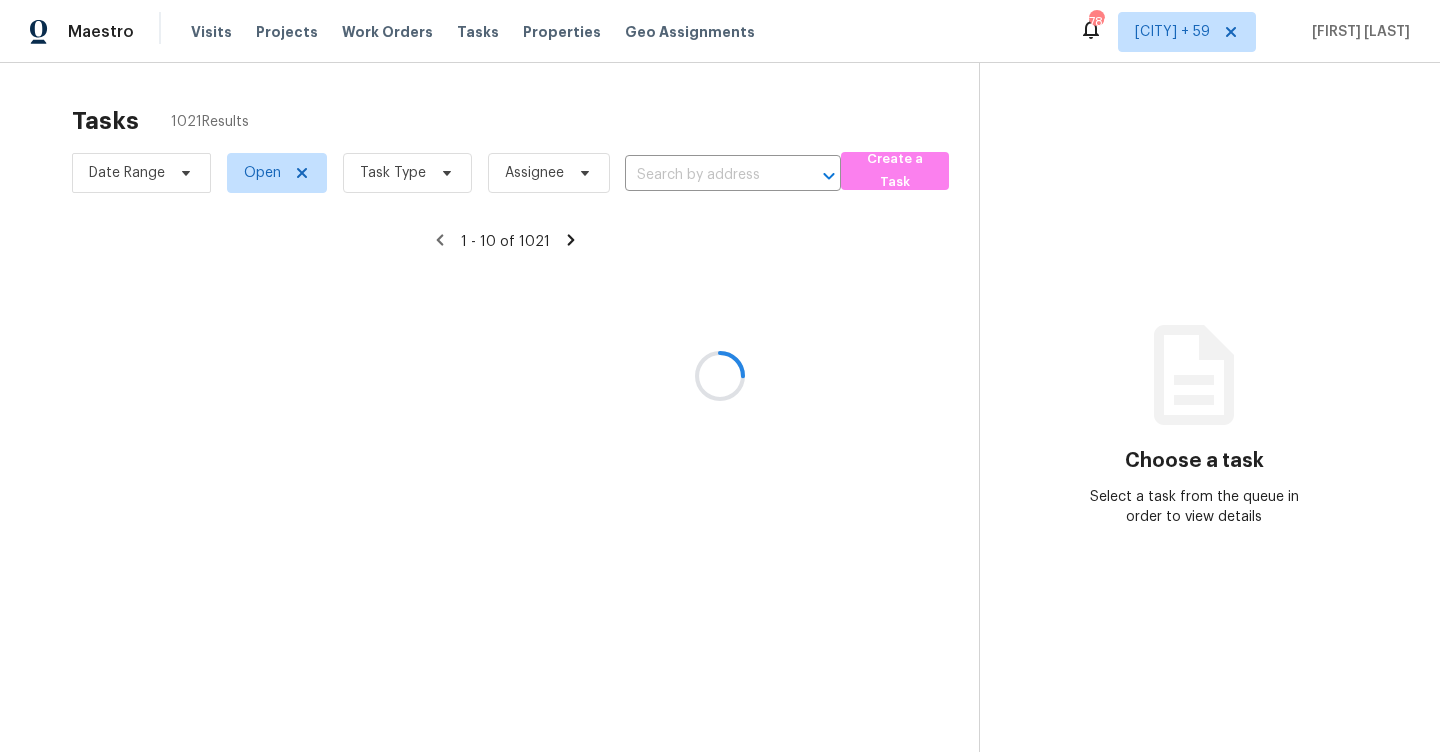 click at bounding box center (720, 376) 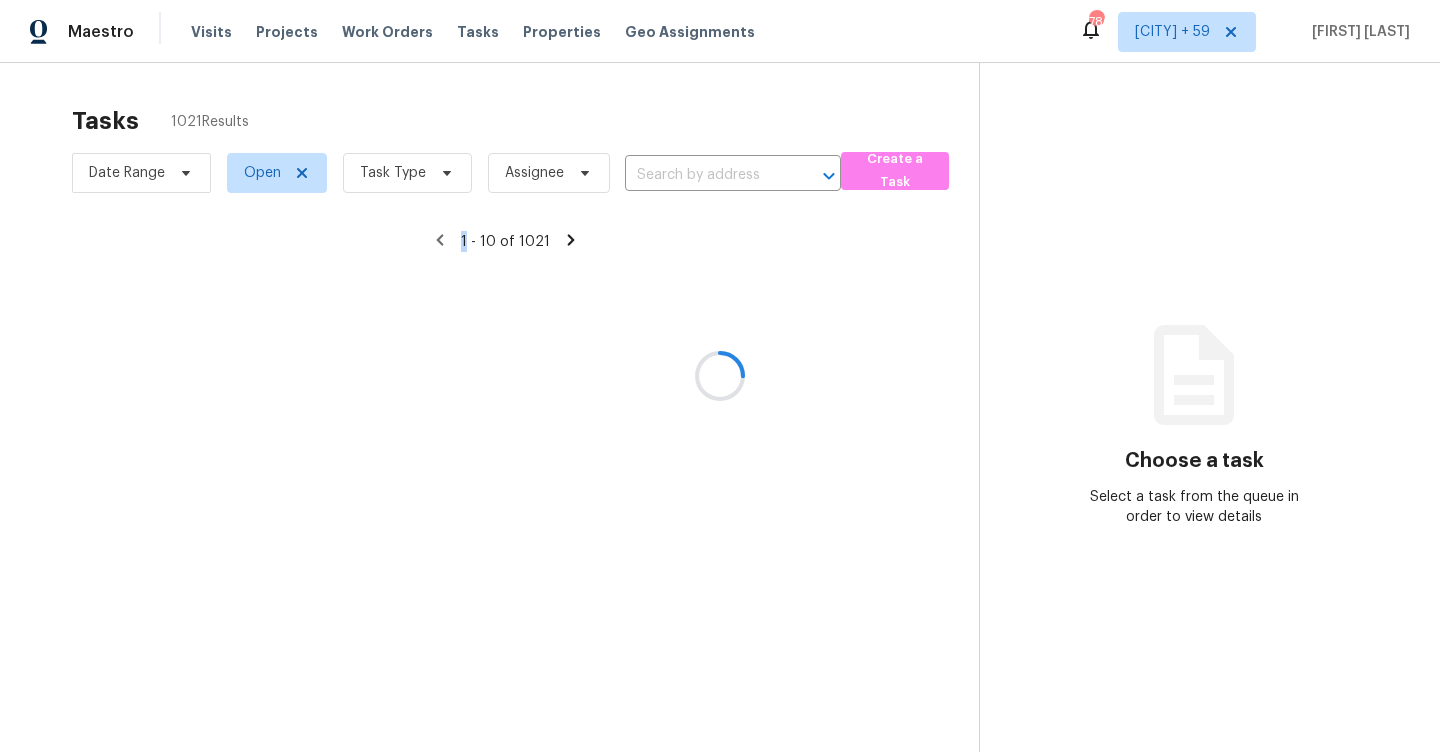 click at bounding box center (720, 376) 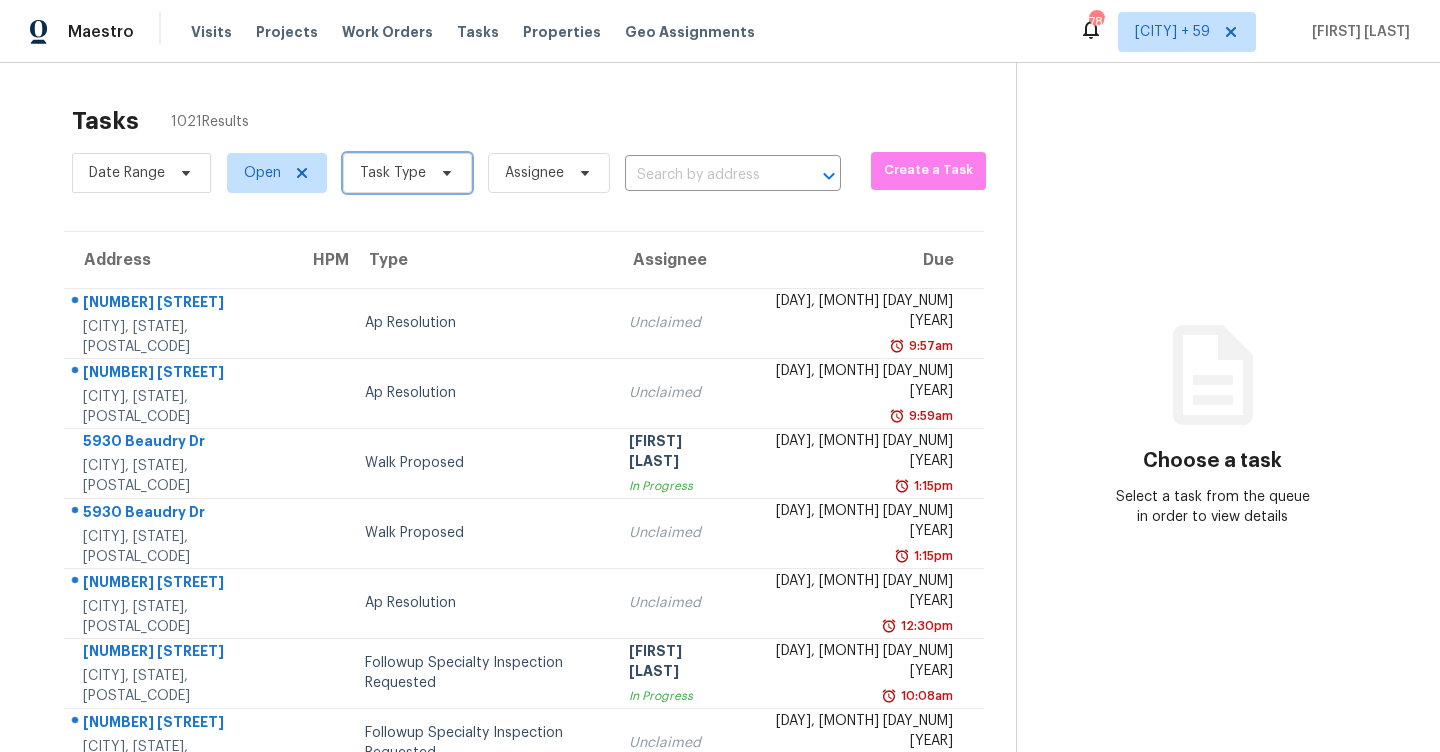 click at bounding box center [444, 173] 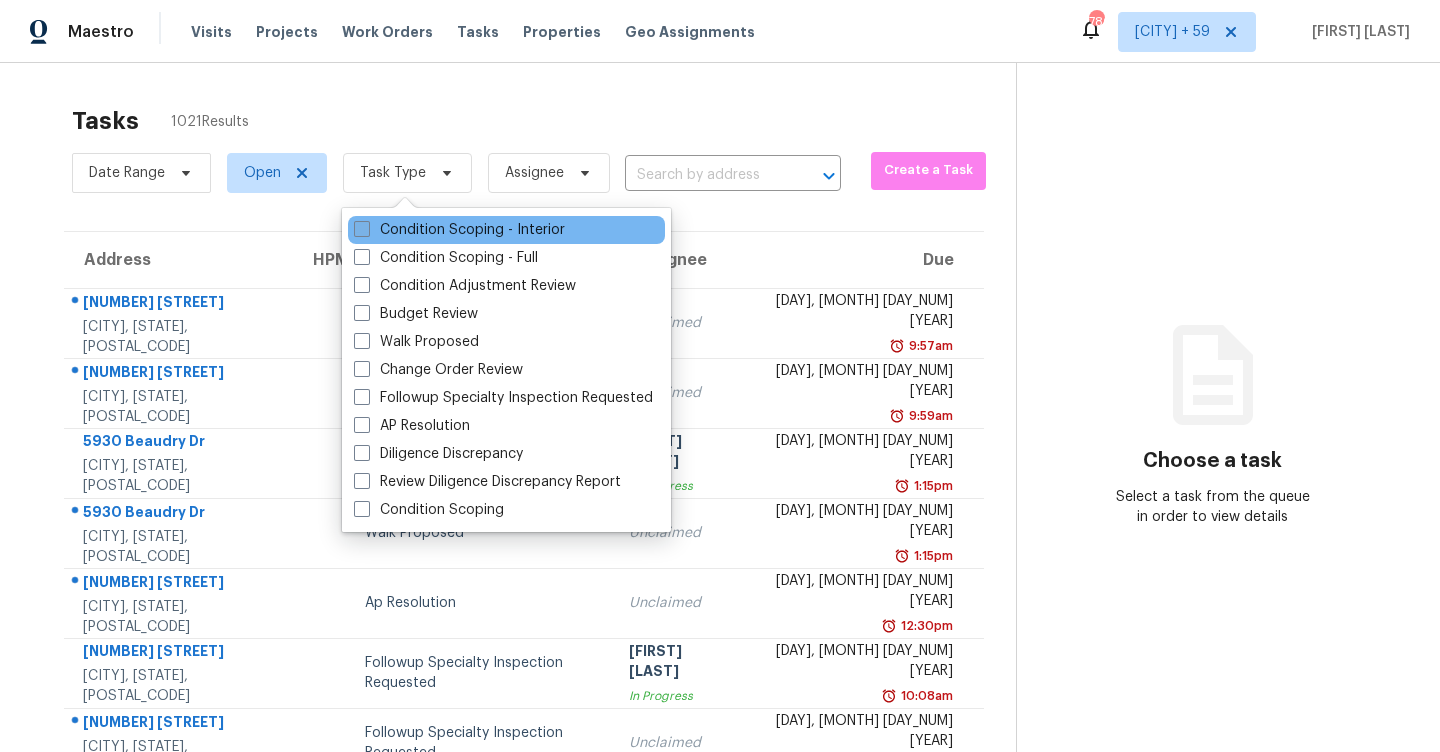 click on "Condition Scoping - Interior" at bounding box center [459, 230] 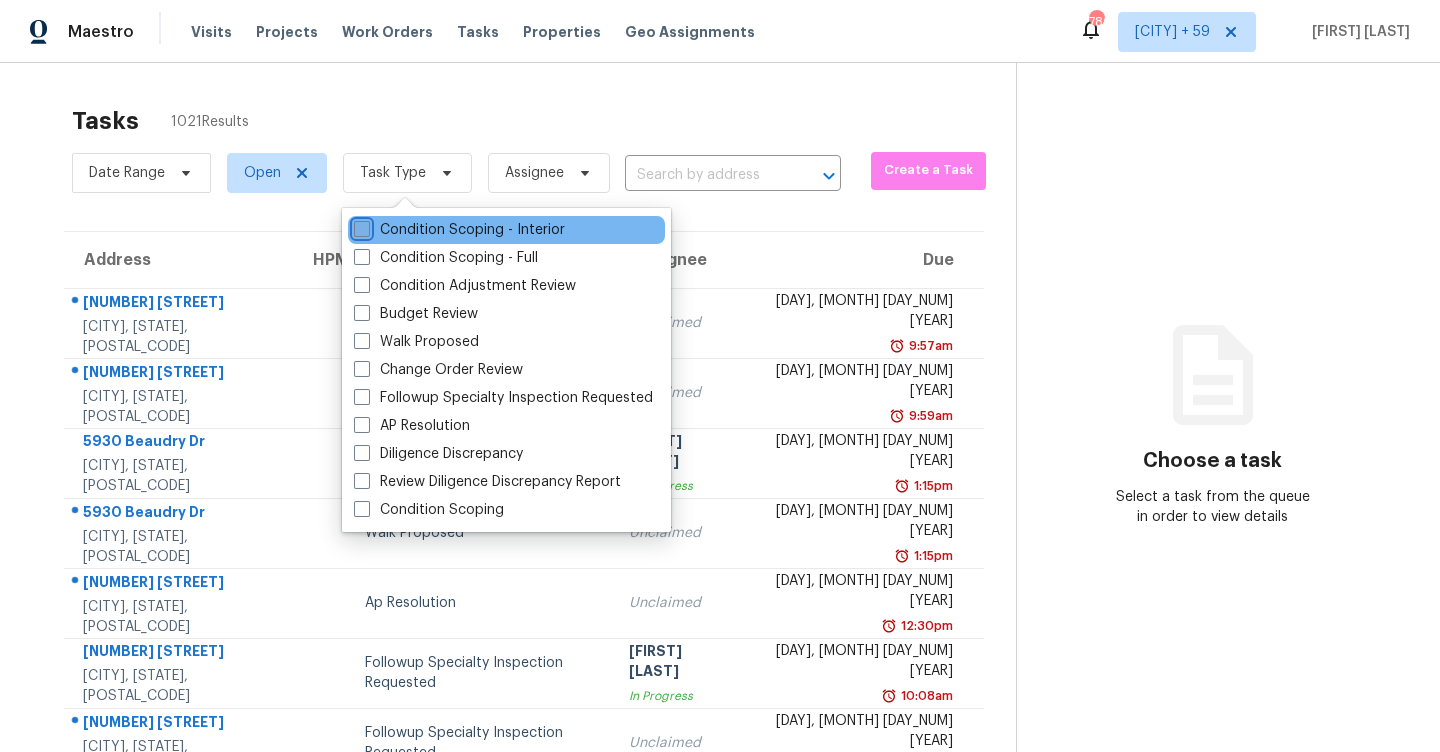 click on "Condition Scoping - Interior" at bounding box center [360, 226] 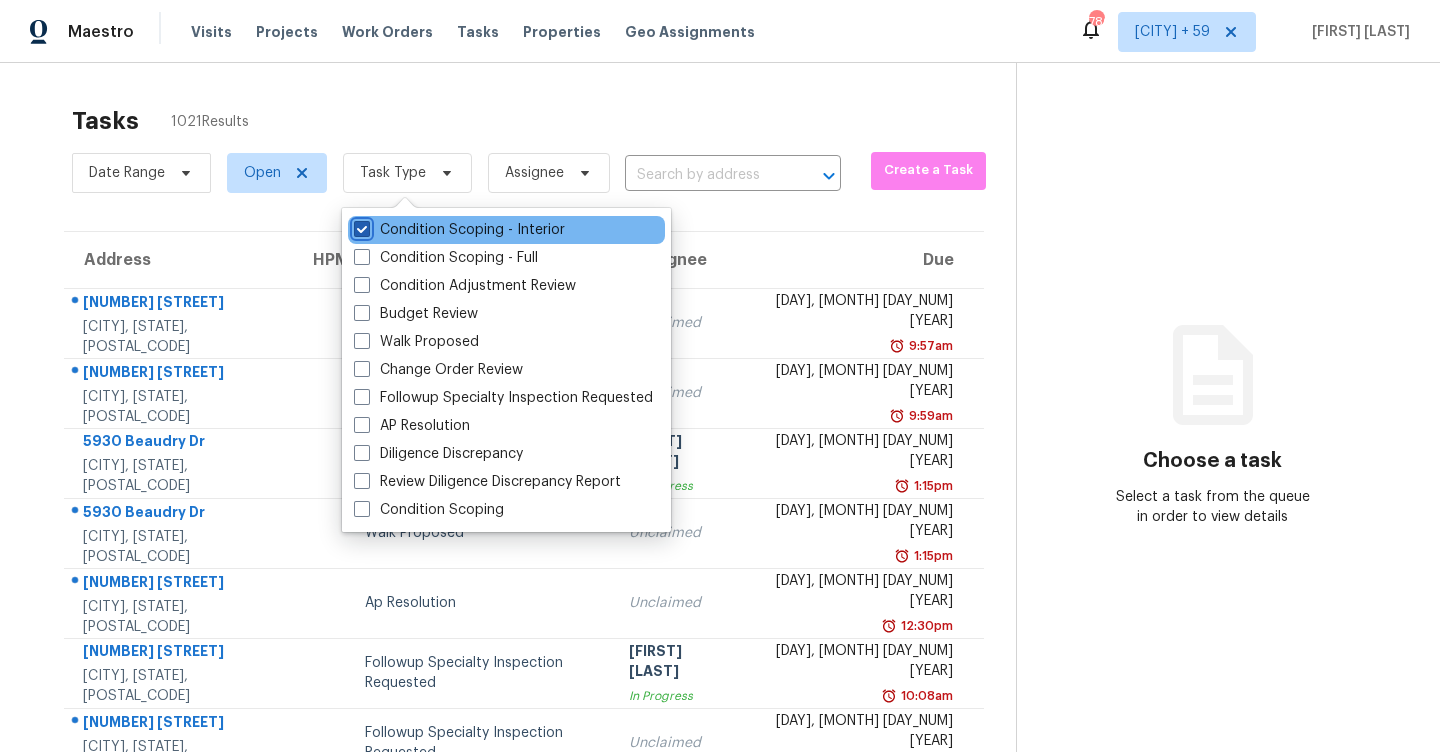 checkbox on "true" 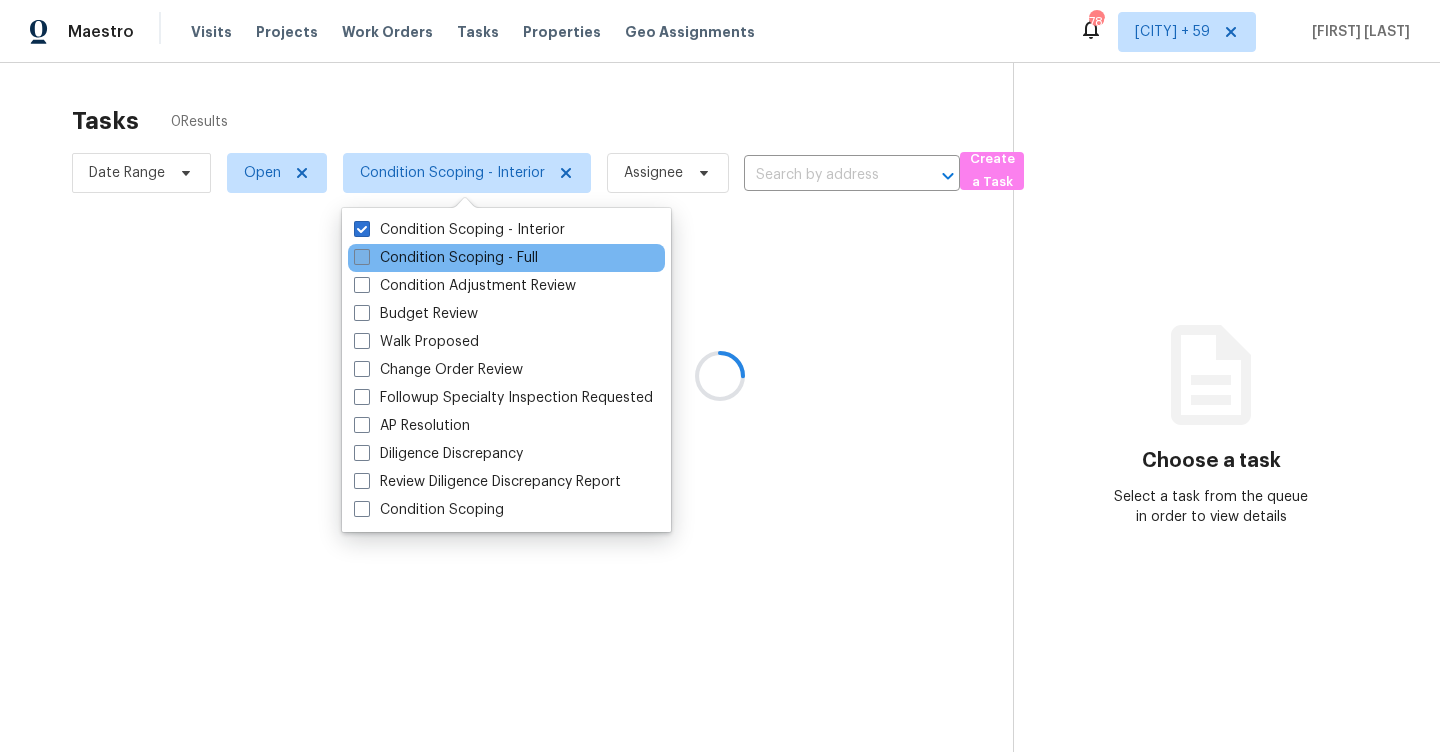 click on "Condition Scoping - Full" at bounding box center [446, 258] 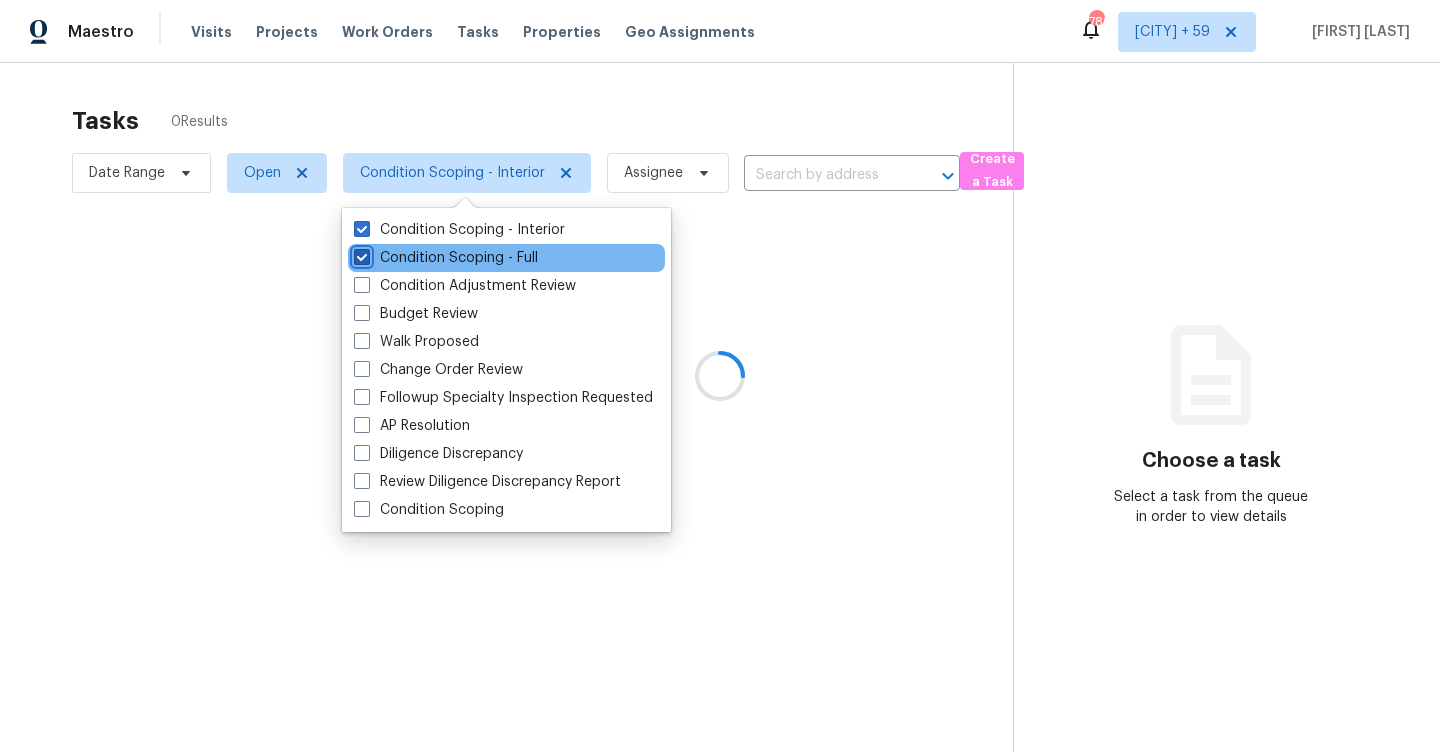 checkbox on "true" 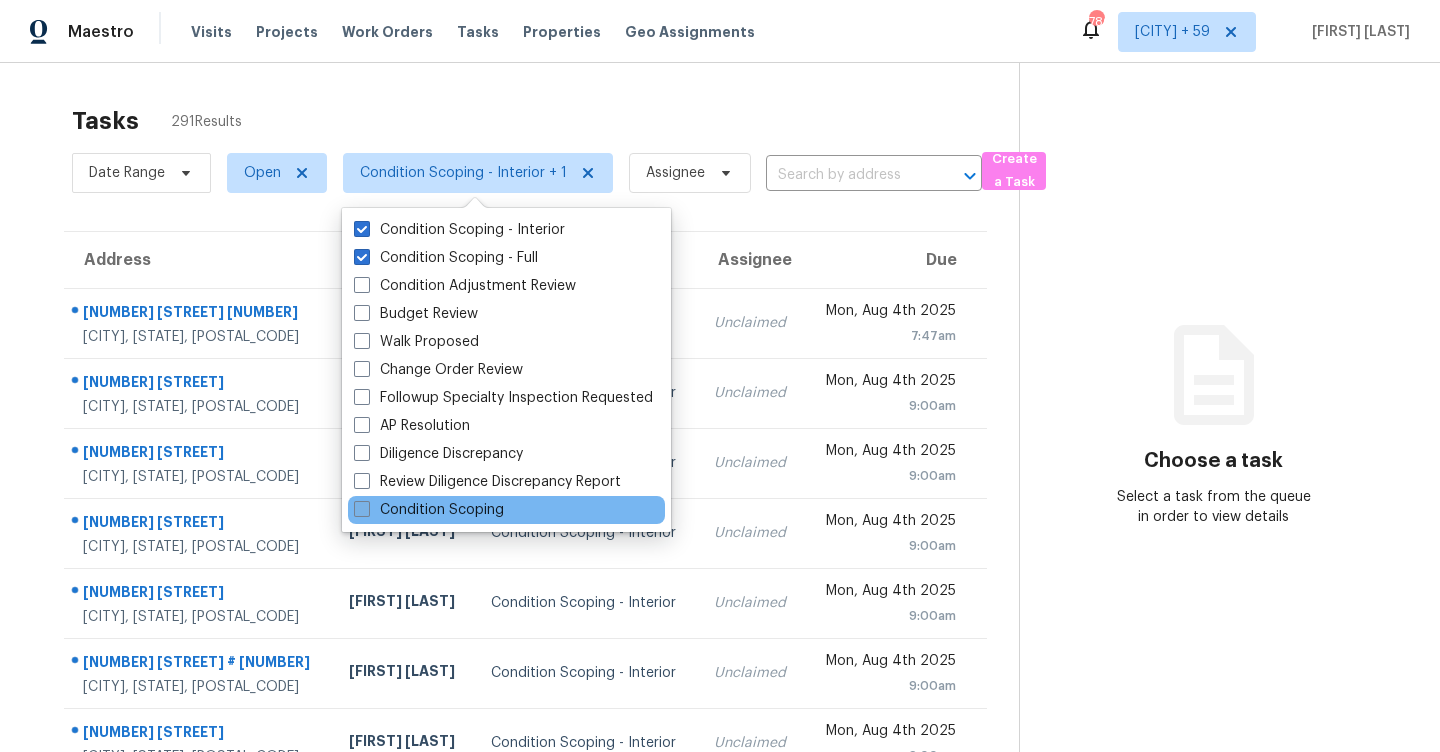 click on "Condition Scoping" at bounding box center [429, 510] 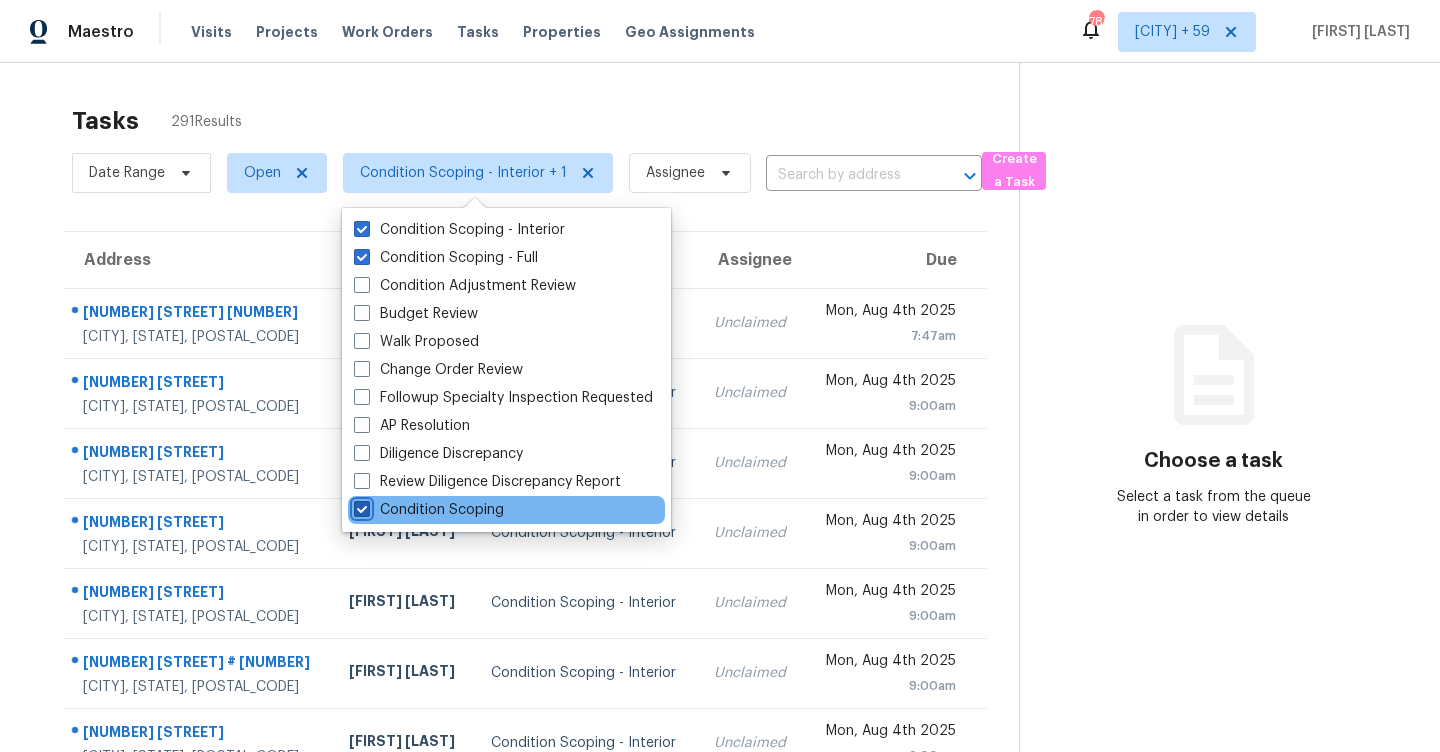 checkbox on "true" 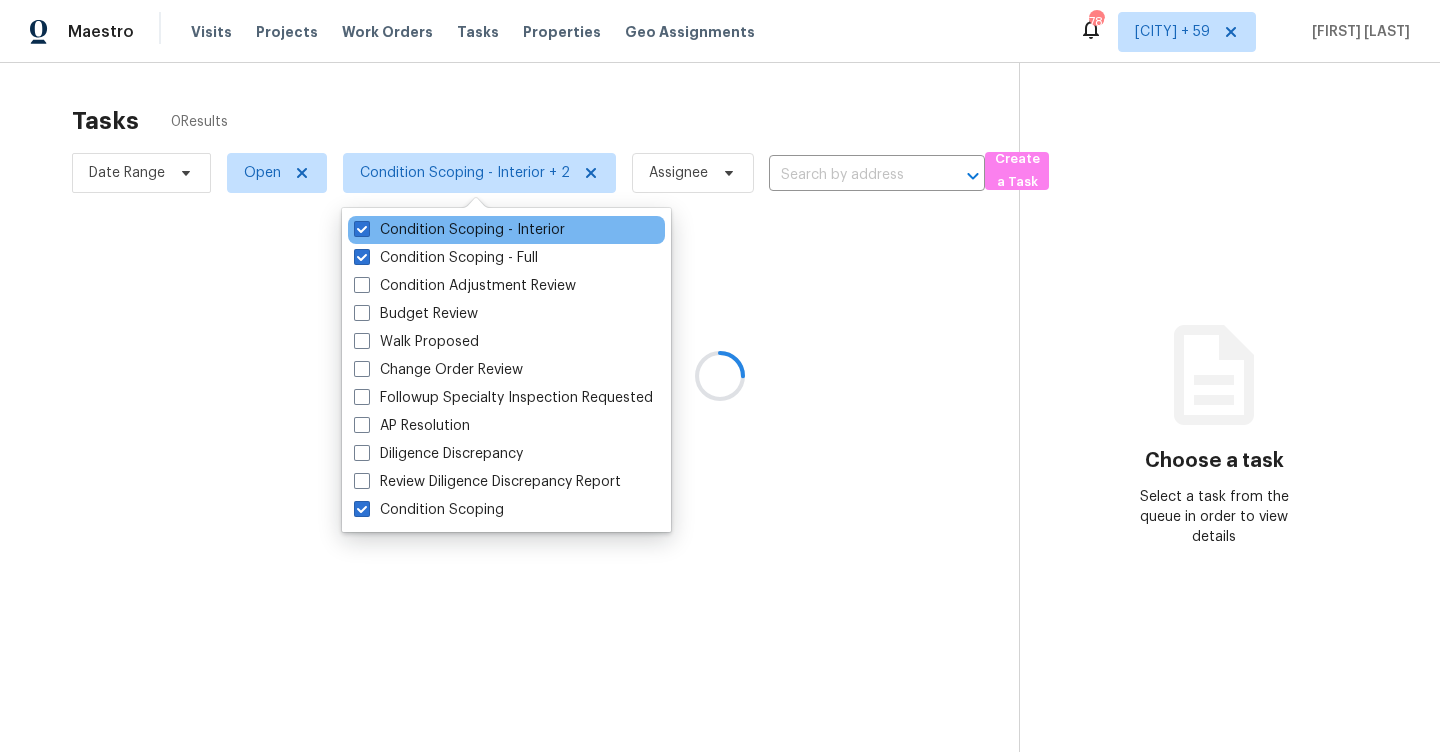 drag, startPoint x: 376, startPoint y: 226, endPoint x: 376, endPoint y: 240, distance: 14 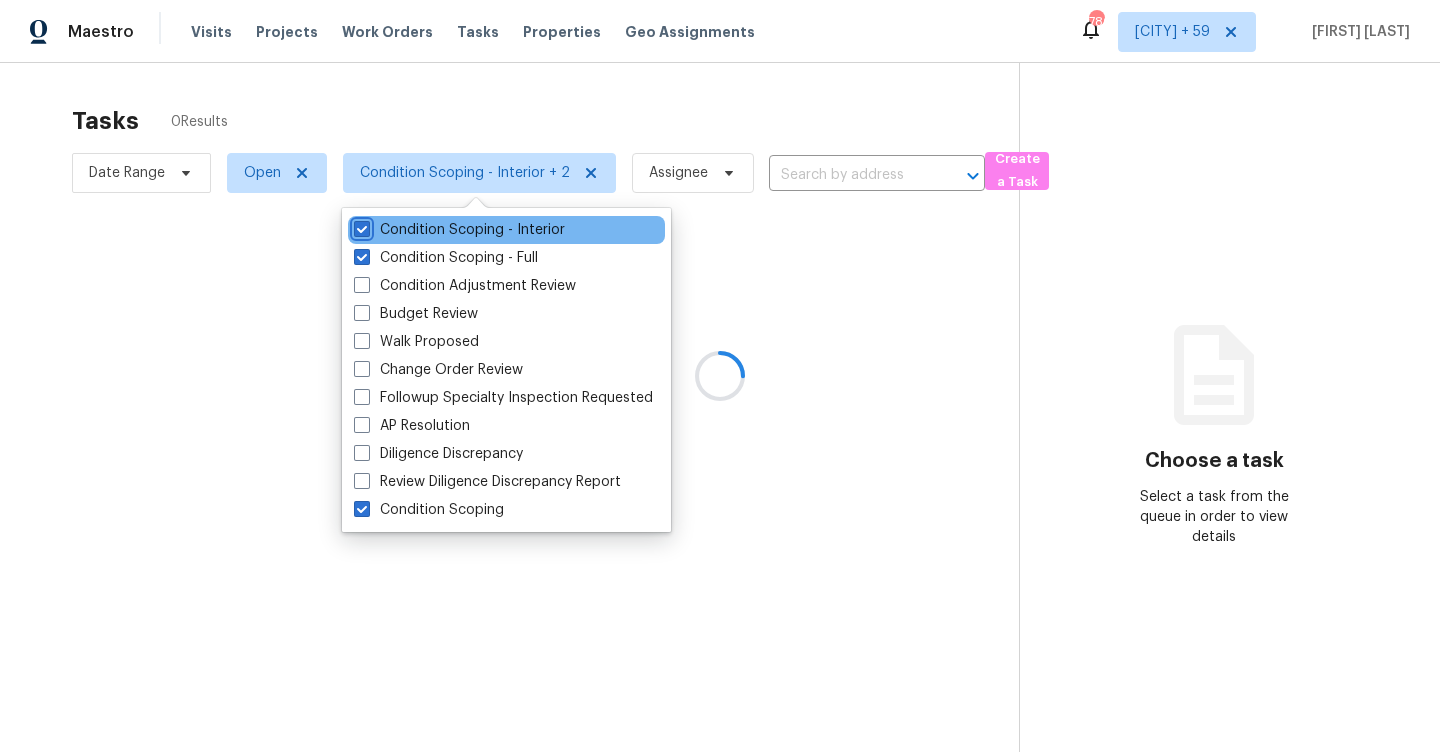 click on "Condition Scoping - Interior" at bounding box center [360, 226] 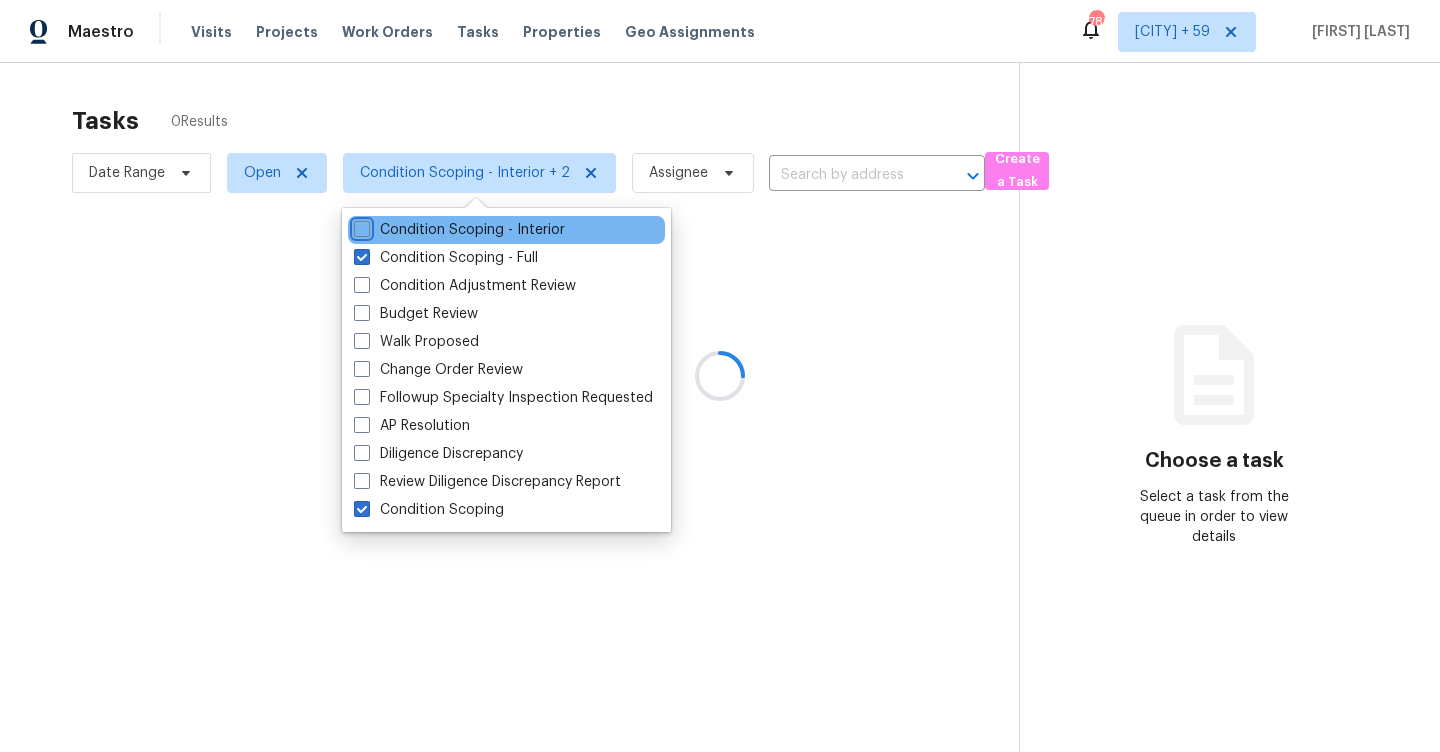 checkbox on "false" 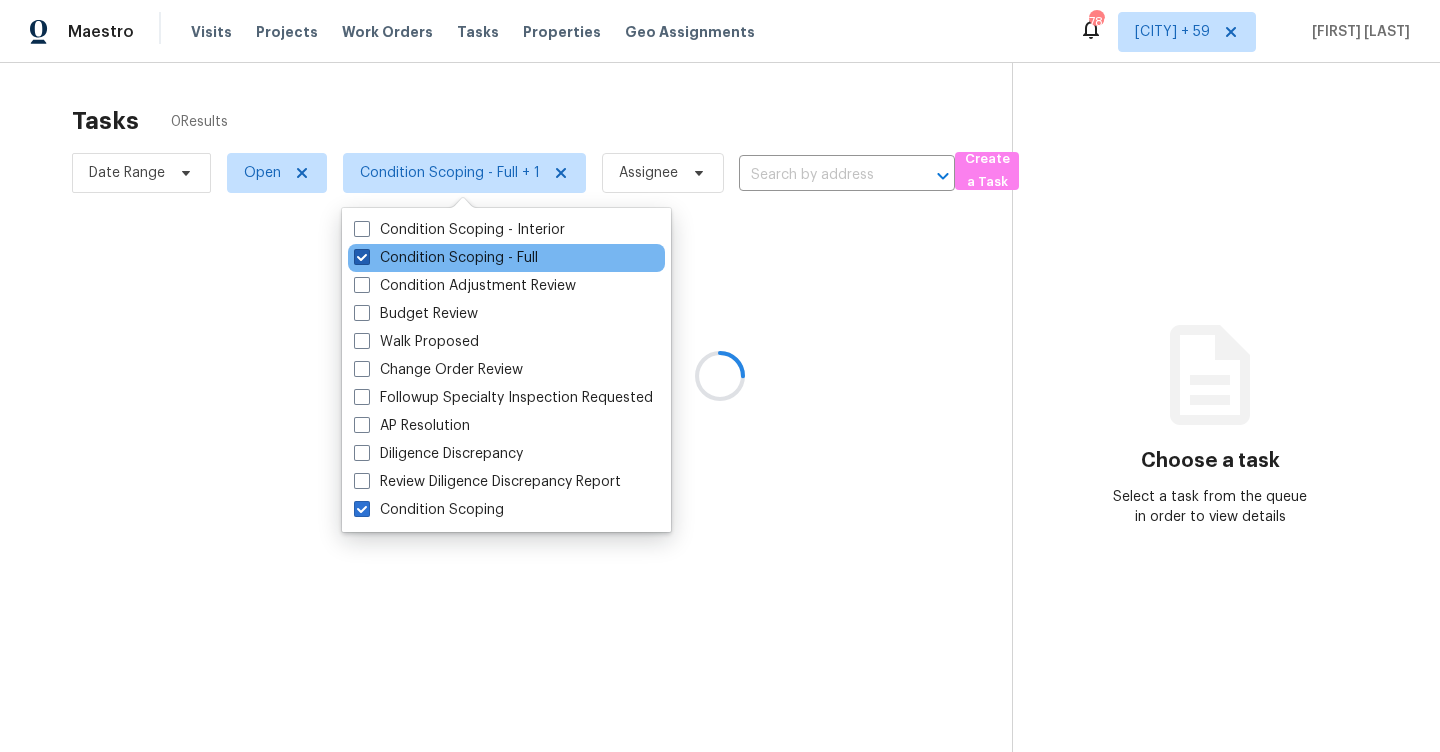 click on "Condition Scoping - Full" at bounding box center (446, 258) 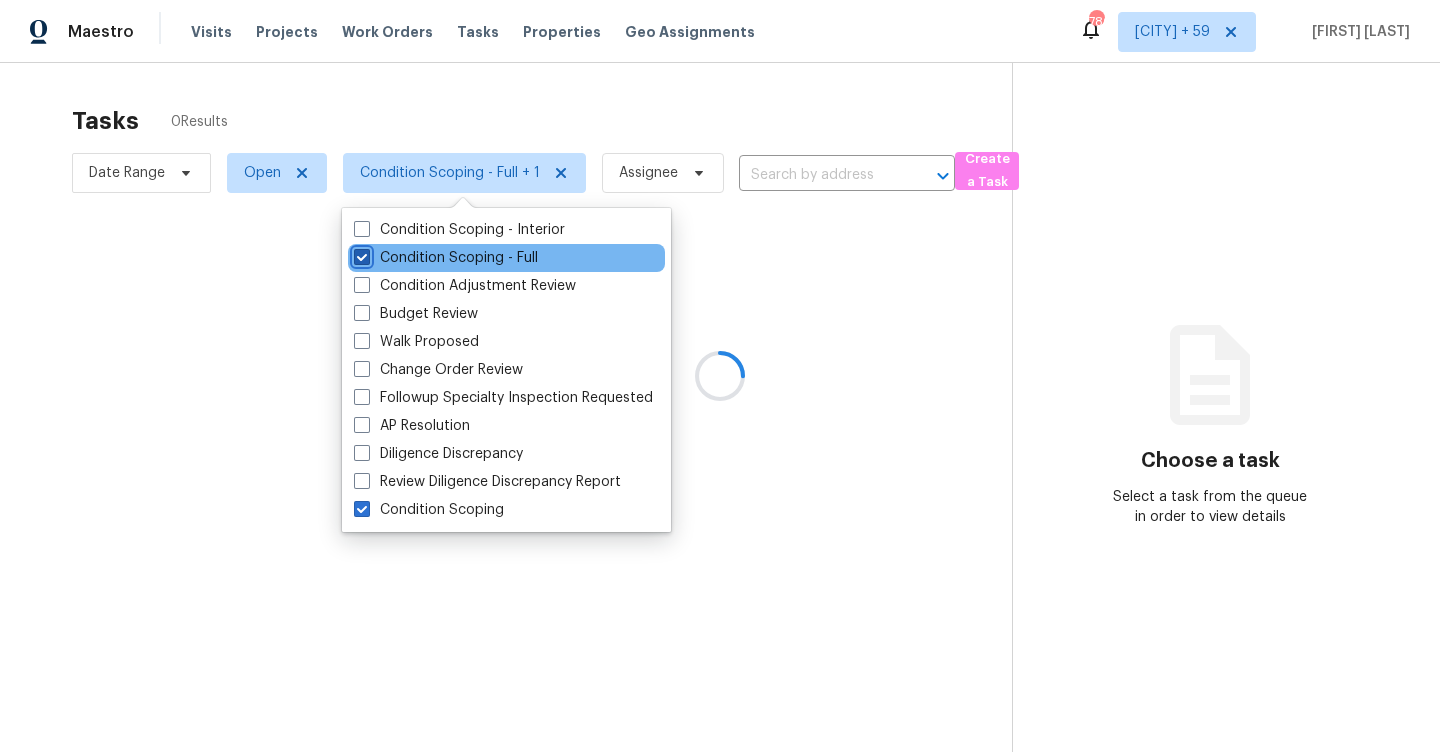 click on "Condition Scoping - Full" at bounding box center (360, 254) 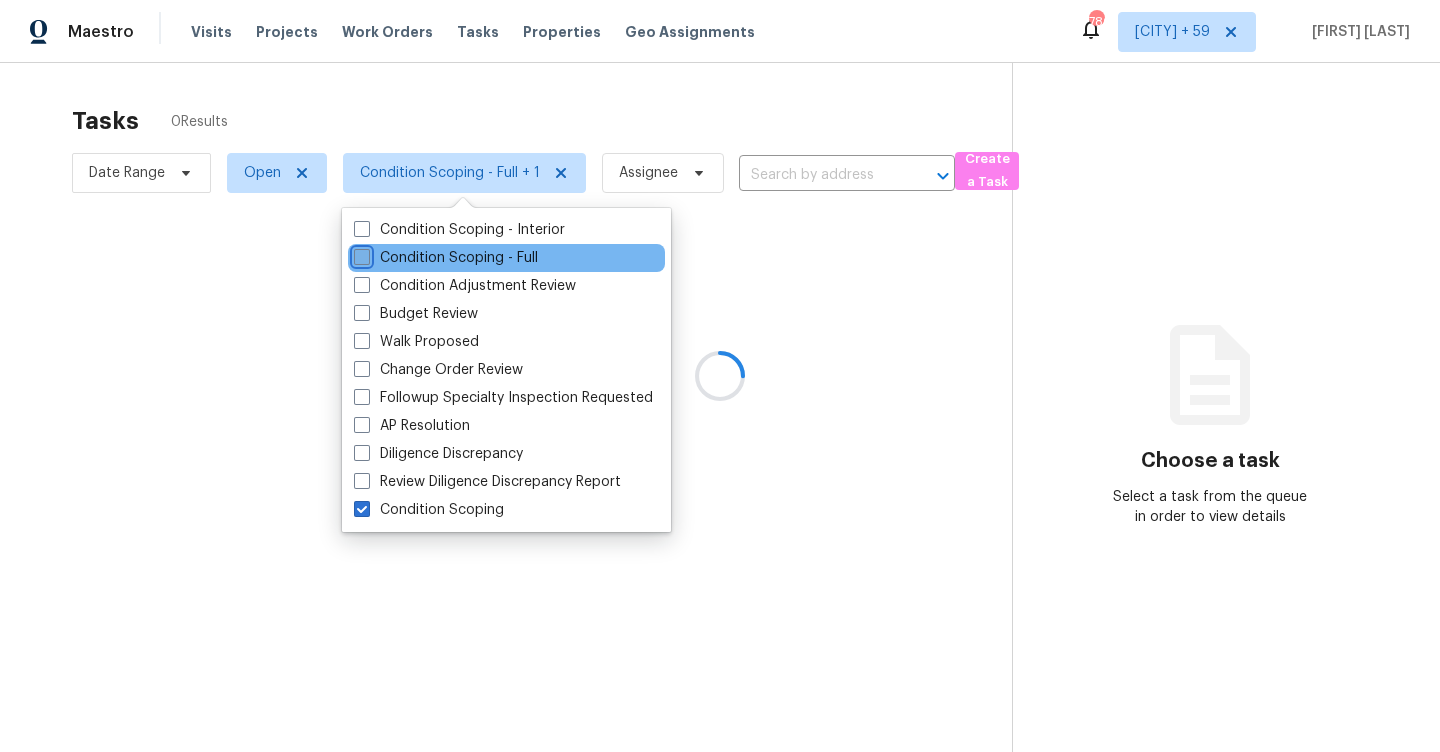 checkbox on "false" 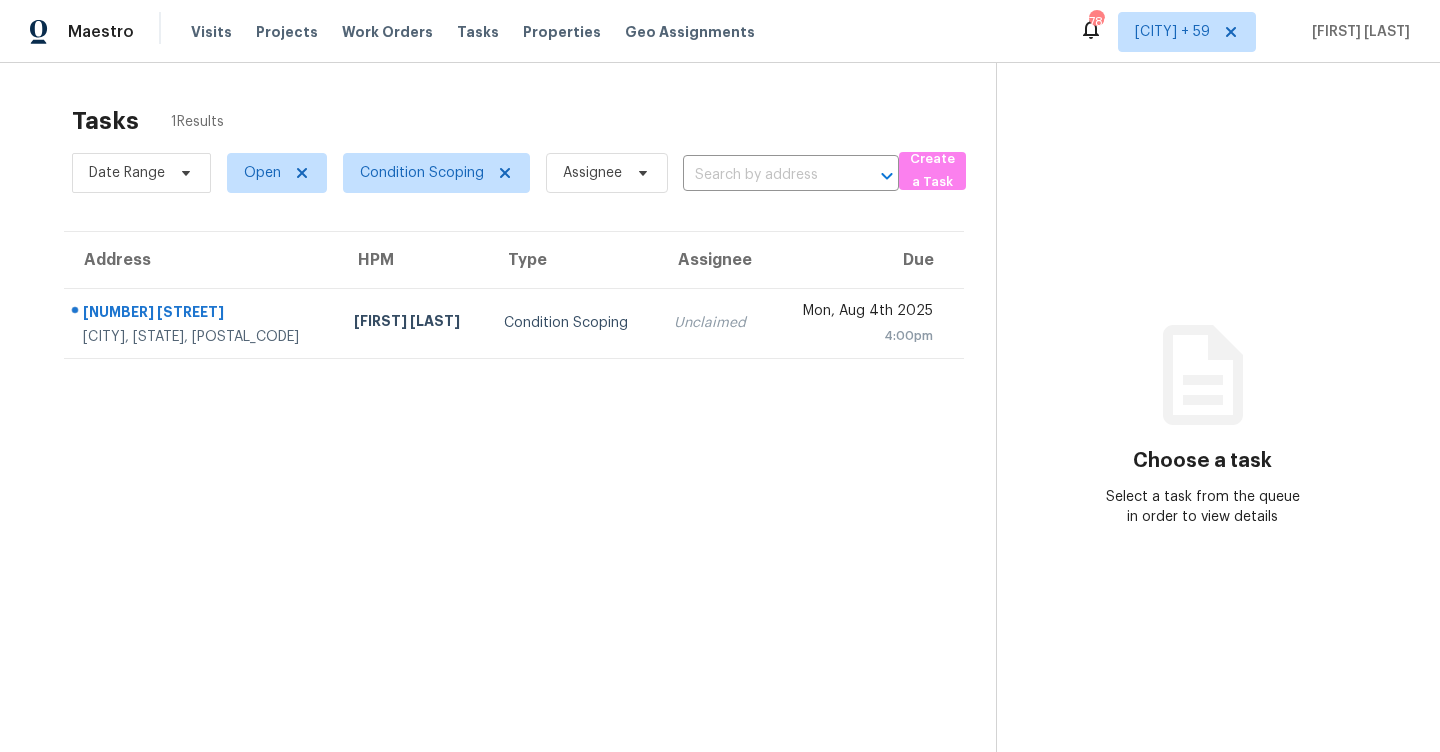 click on "Choose a task Select a task from the queue in order to view details" at bounding box center (1202, 439) 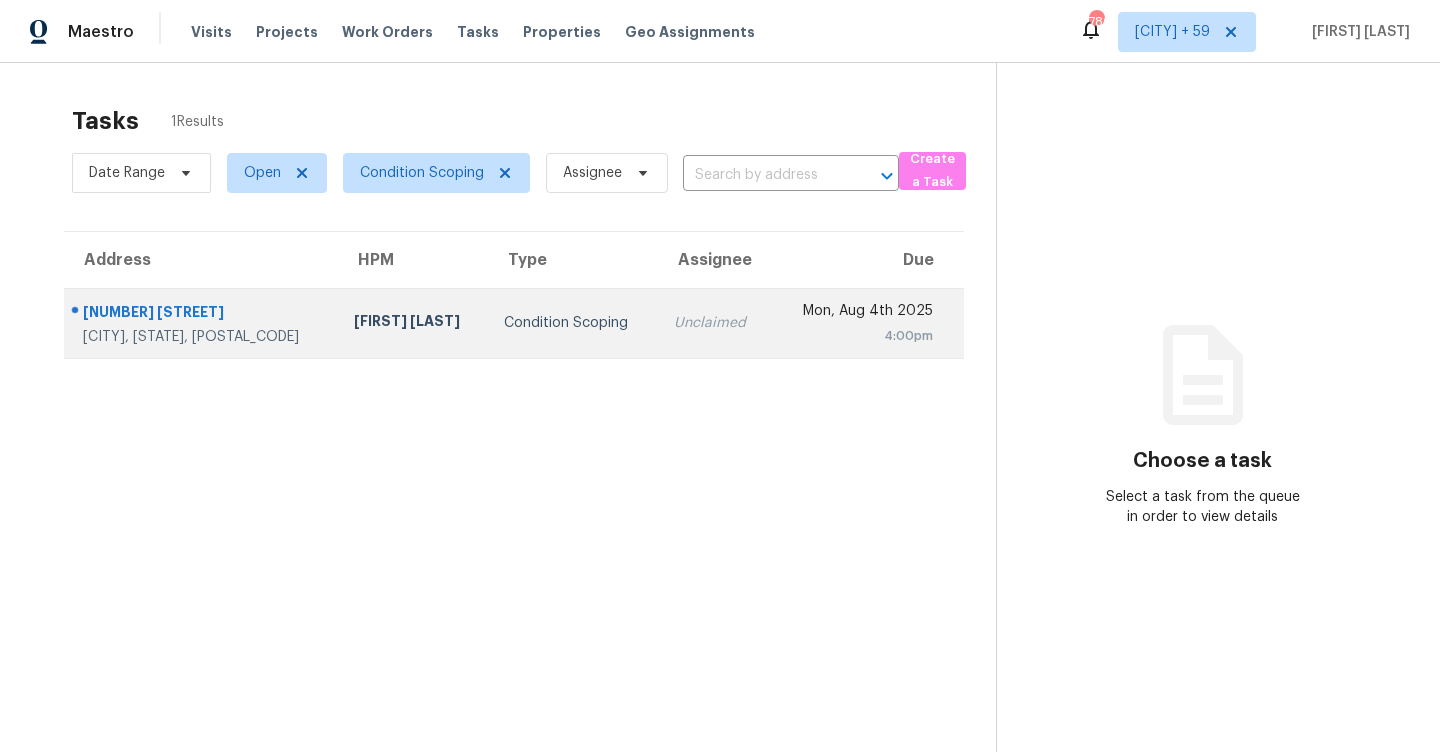 click on "Condition Scoping" at bounding box center [573, 323] 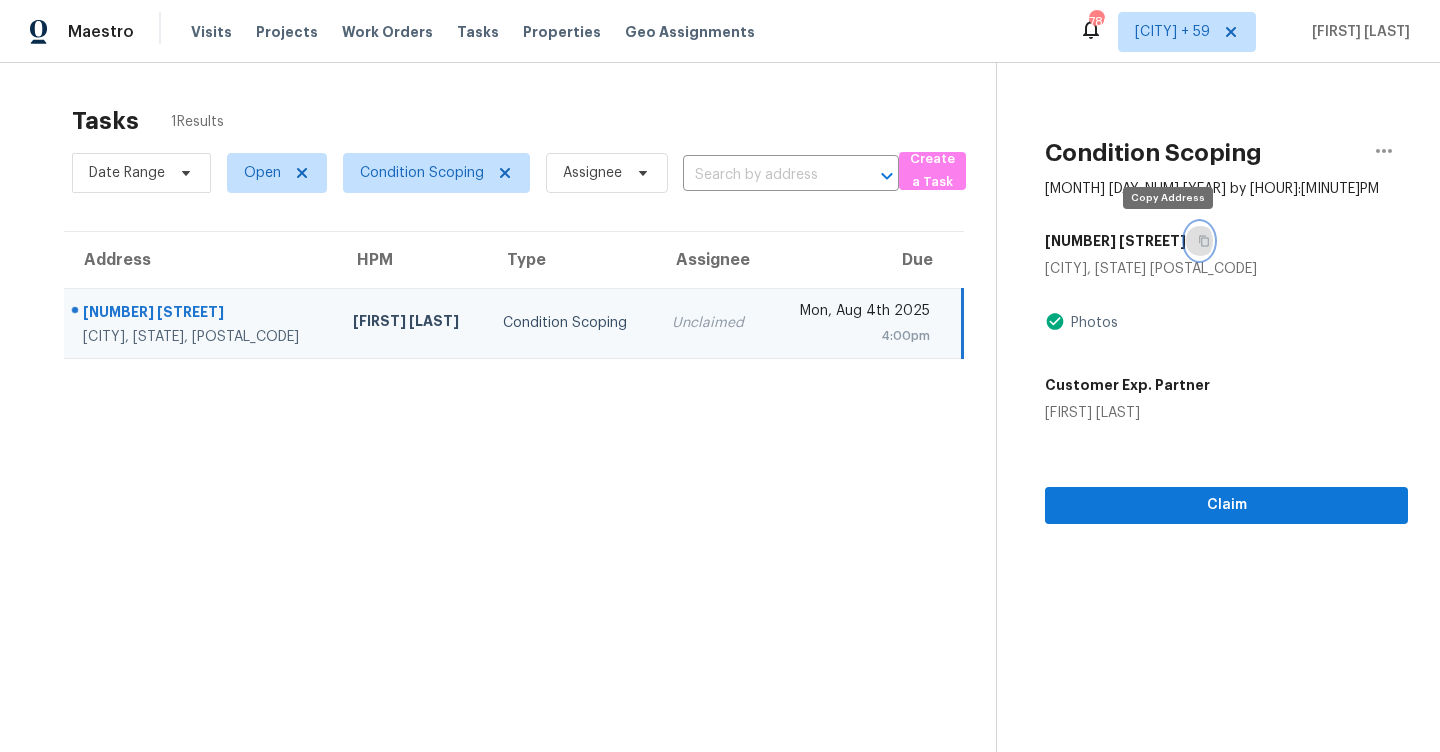 click 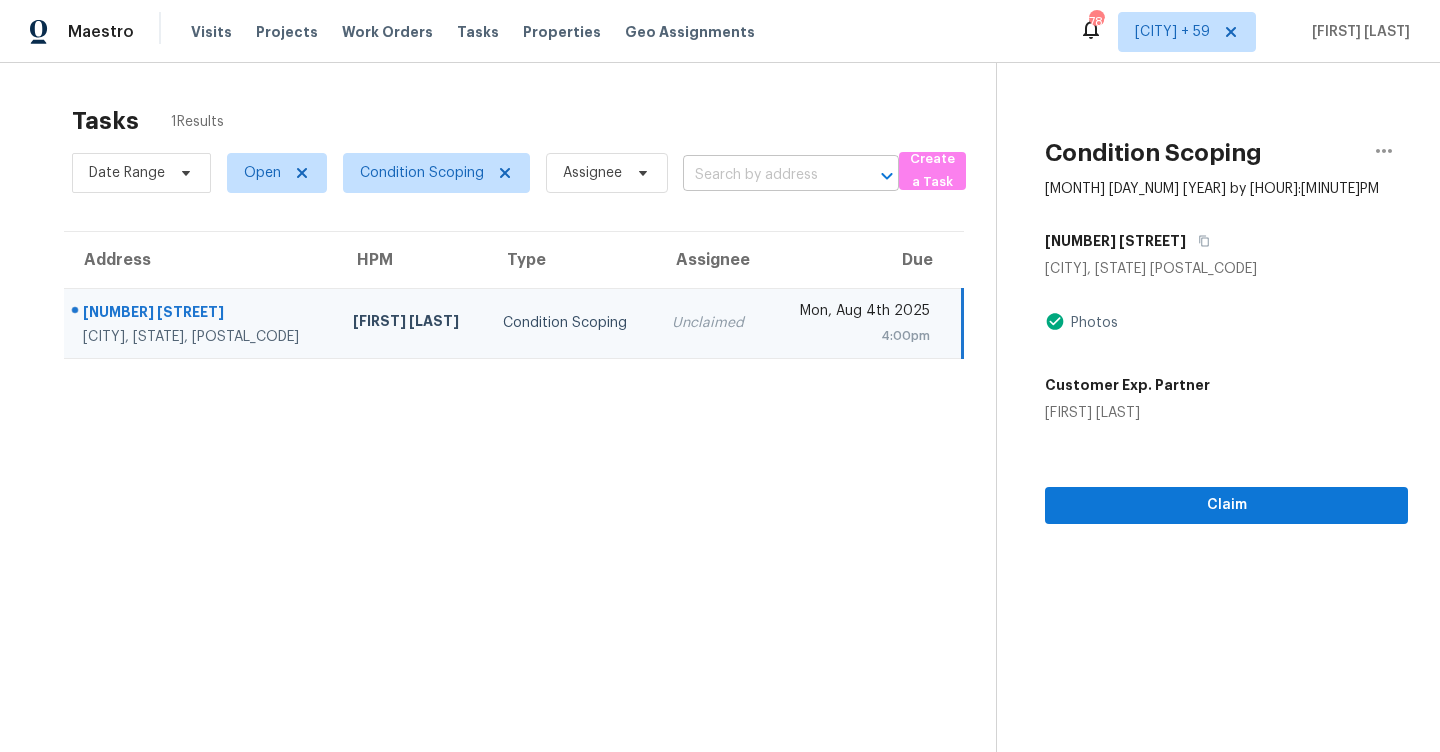 click at bounding box center (763, 175) 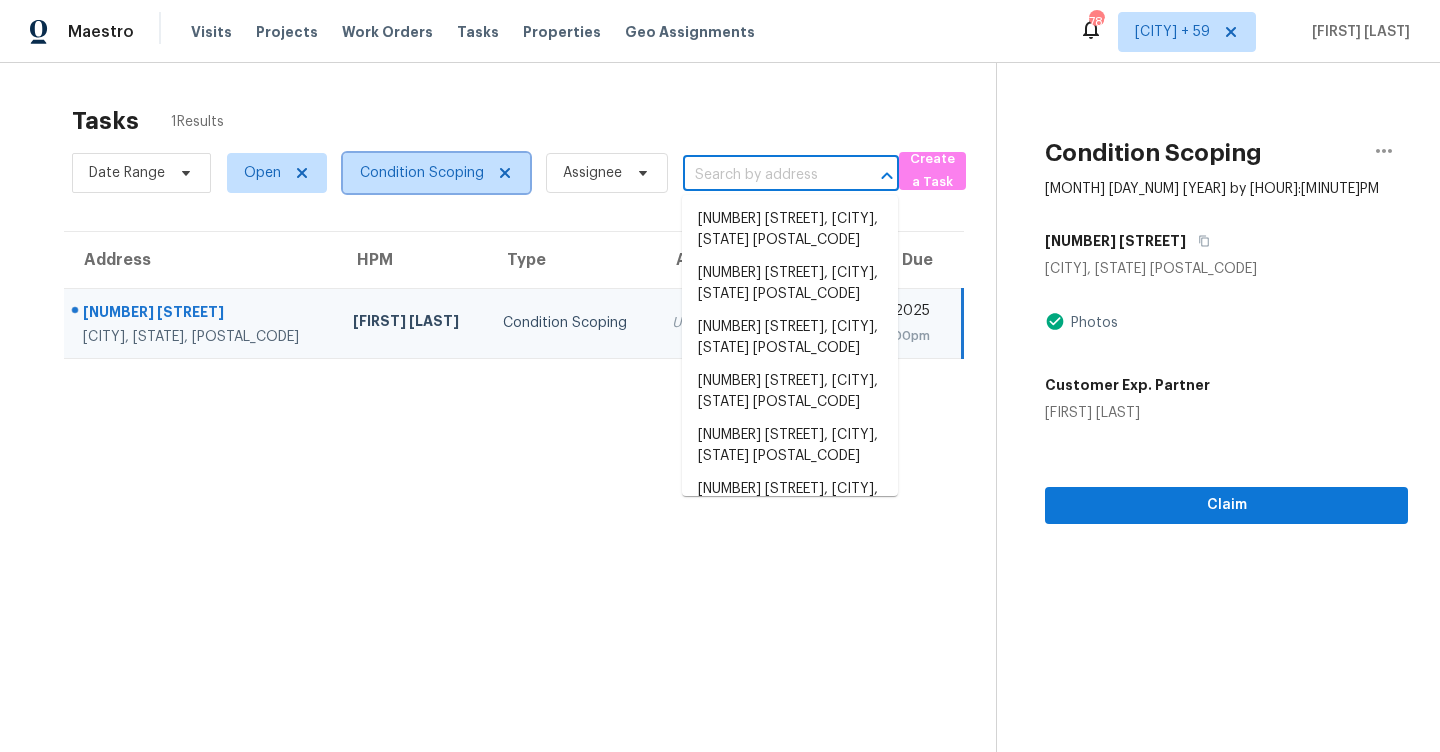 click on "Condition Scoping" at bounding box center [422, 173] 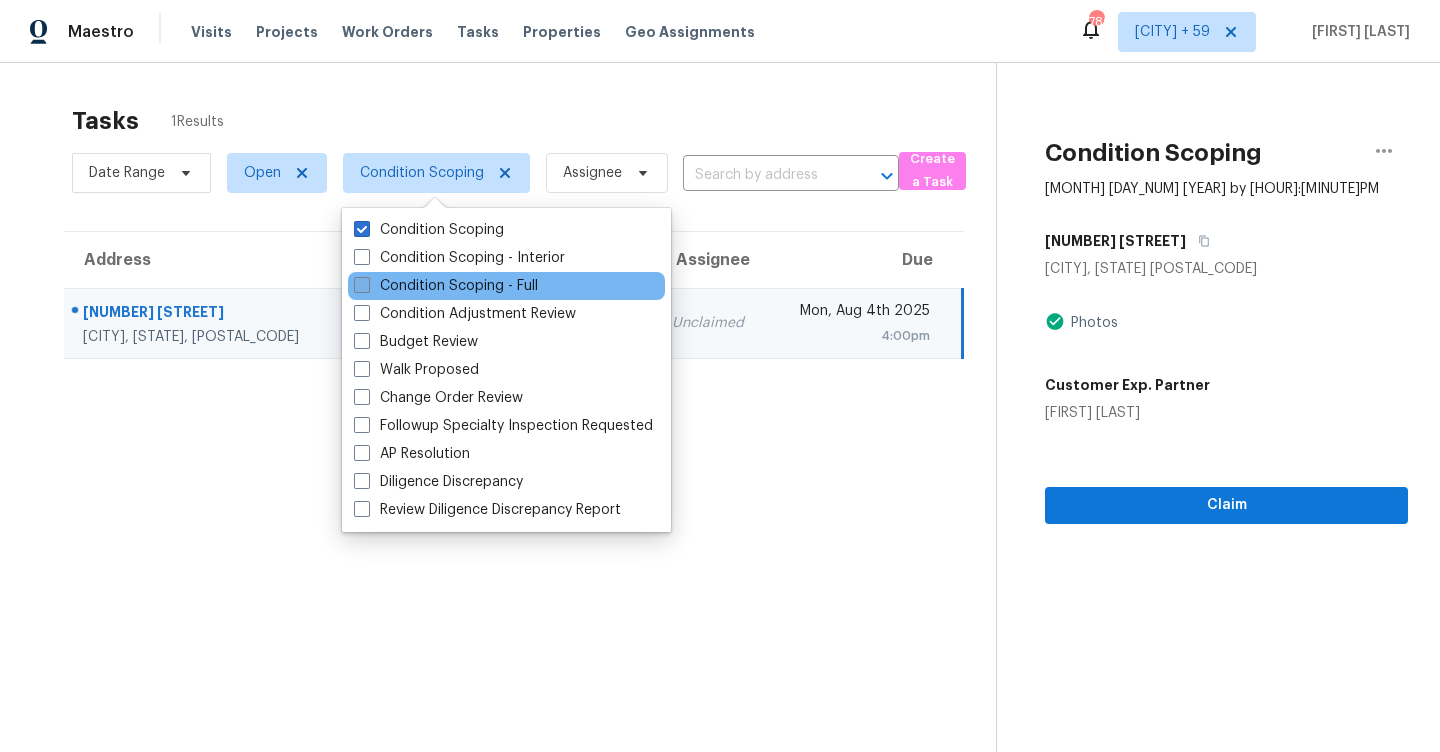 click on "Condition Scoping - Full" at bounding box center (446, 286) 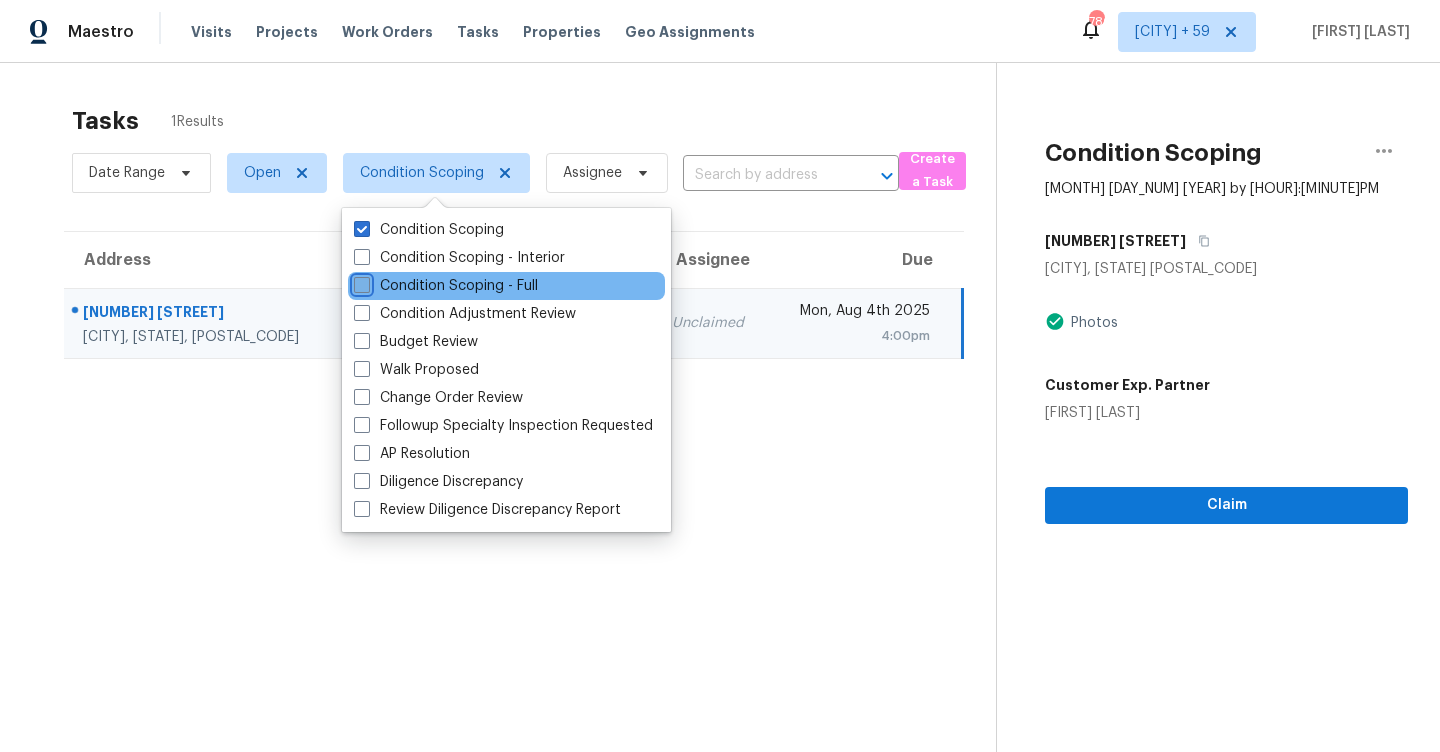 click on "Condition Scoping - Full" at bounding box center [360, 282] 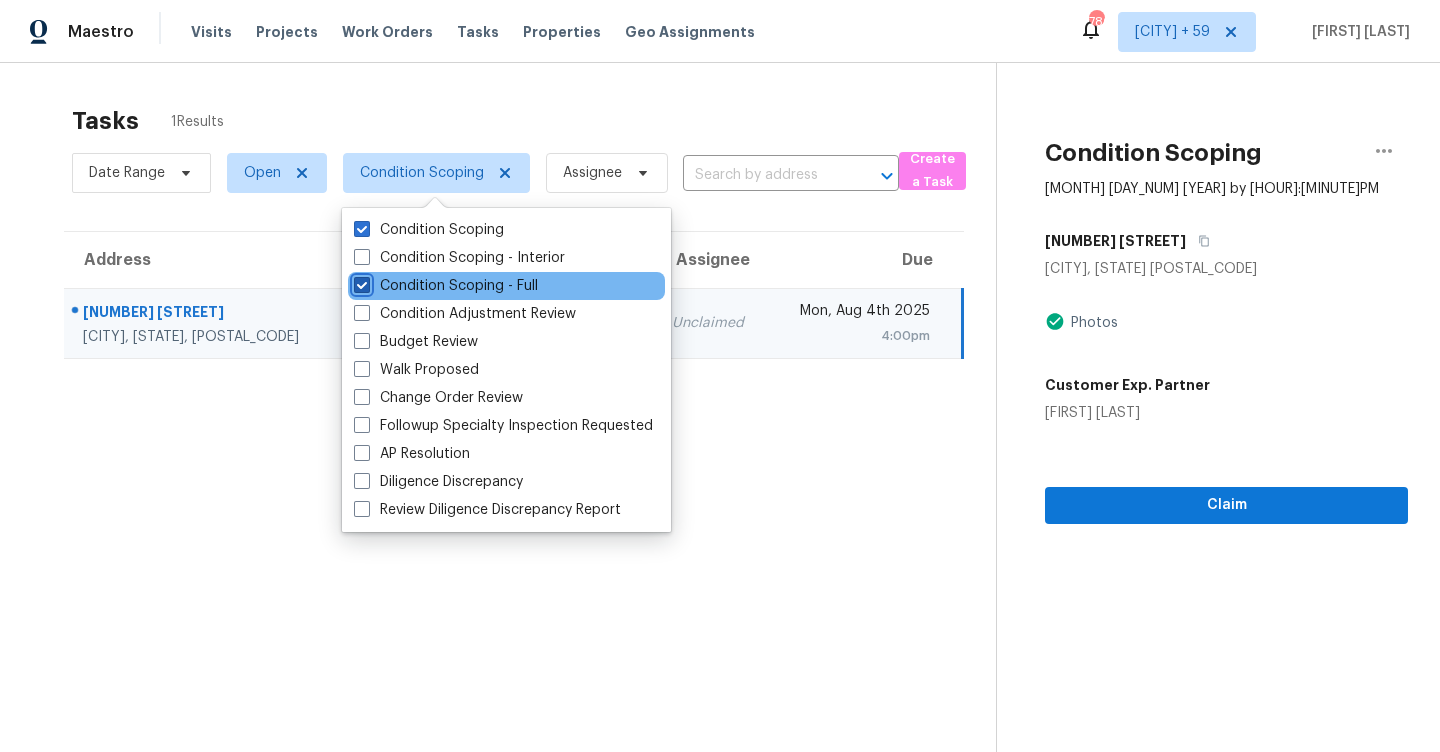 checkbox on "true" 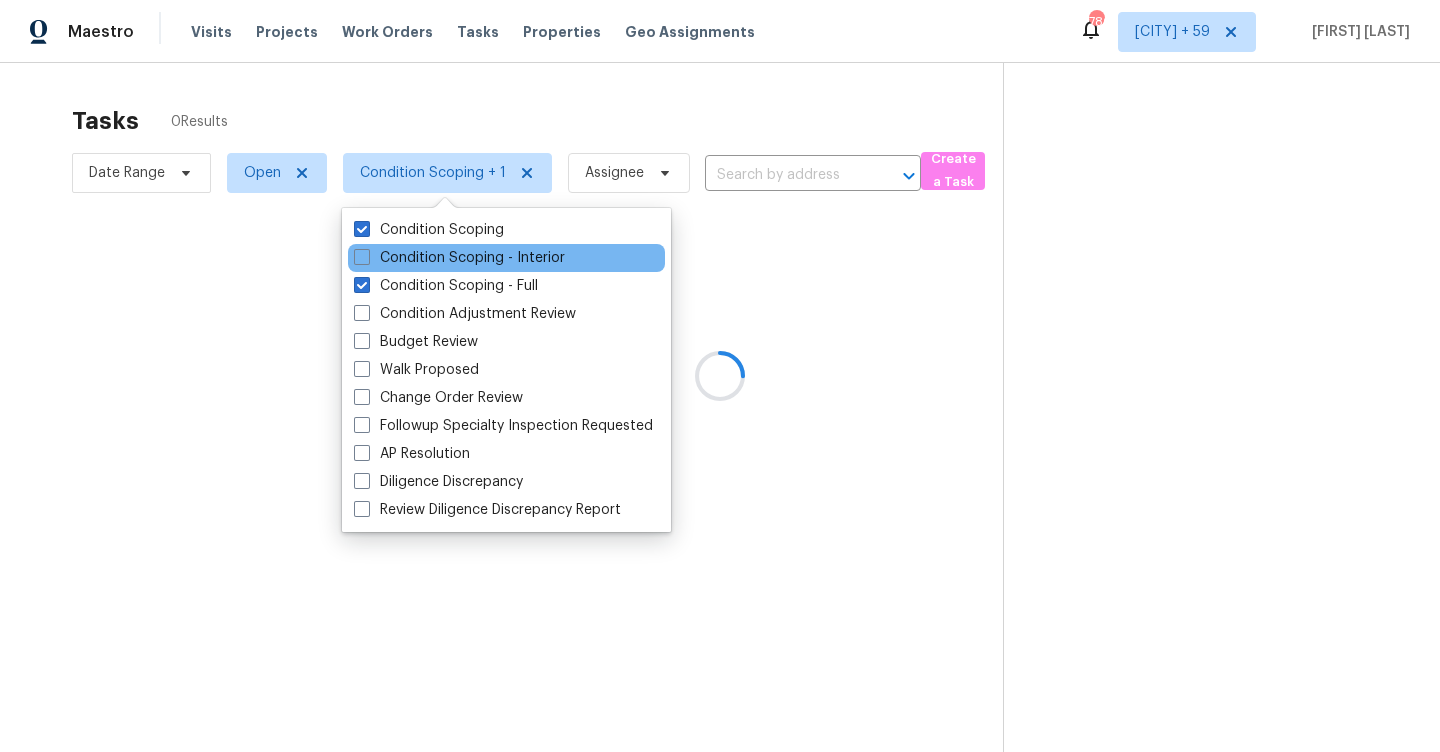 click on "Condition Scoping - Interior" at bounding box center [506, 258] 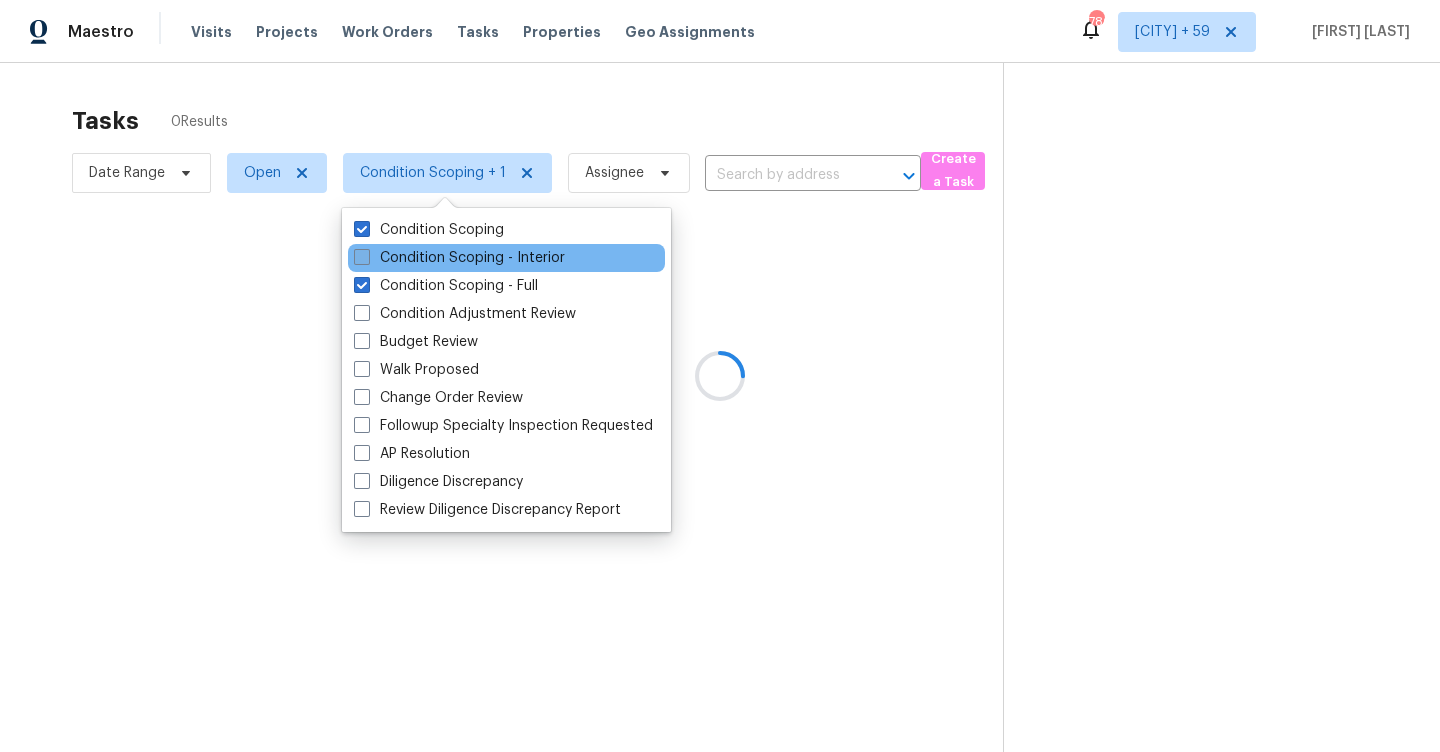 click on "Condition Scoping - Interior" at bounding box center (459, 258) 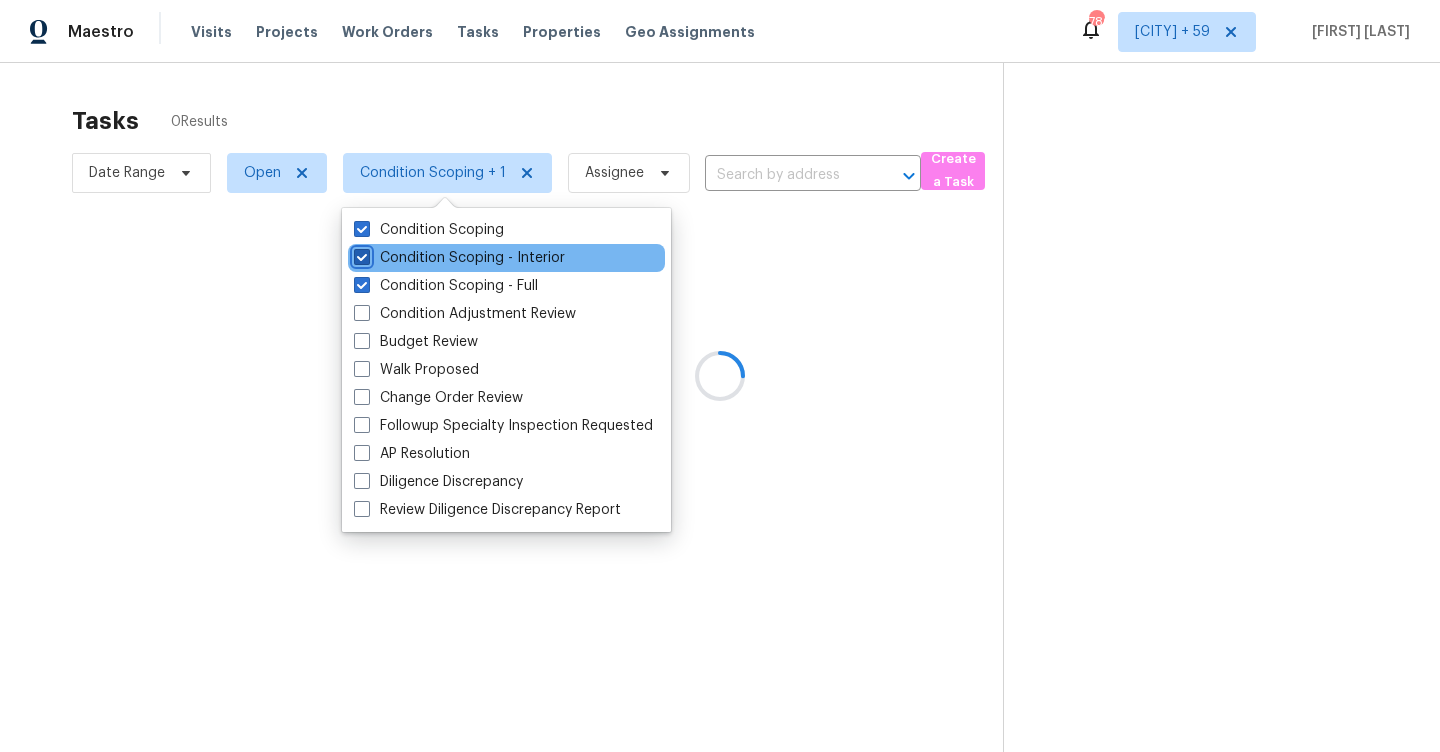 checkbox on "true" 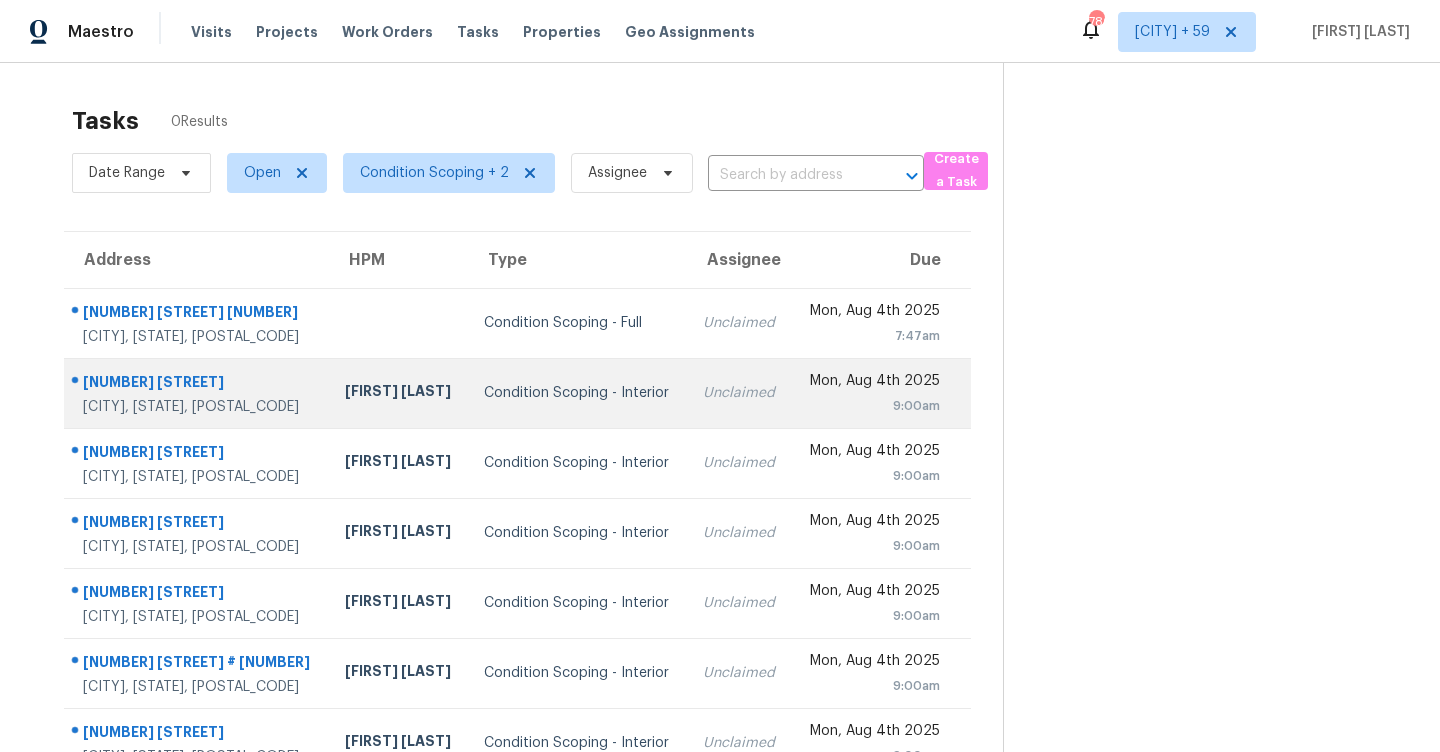 click on "9:00am" at bounding box center (874, 406) 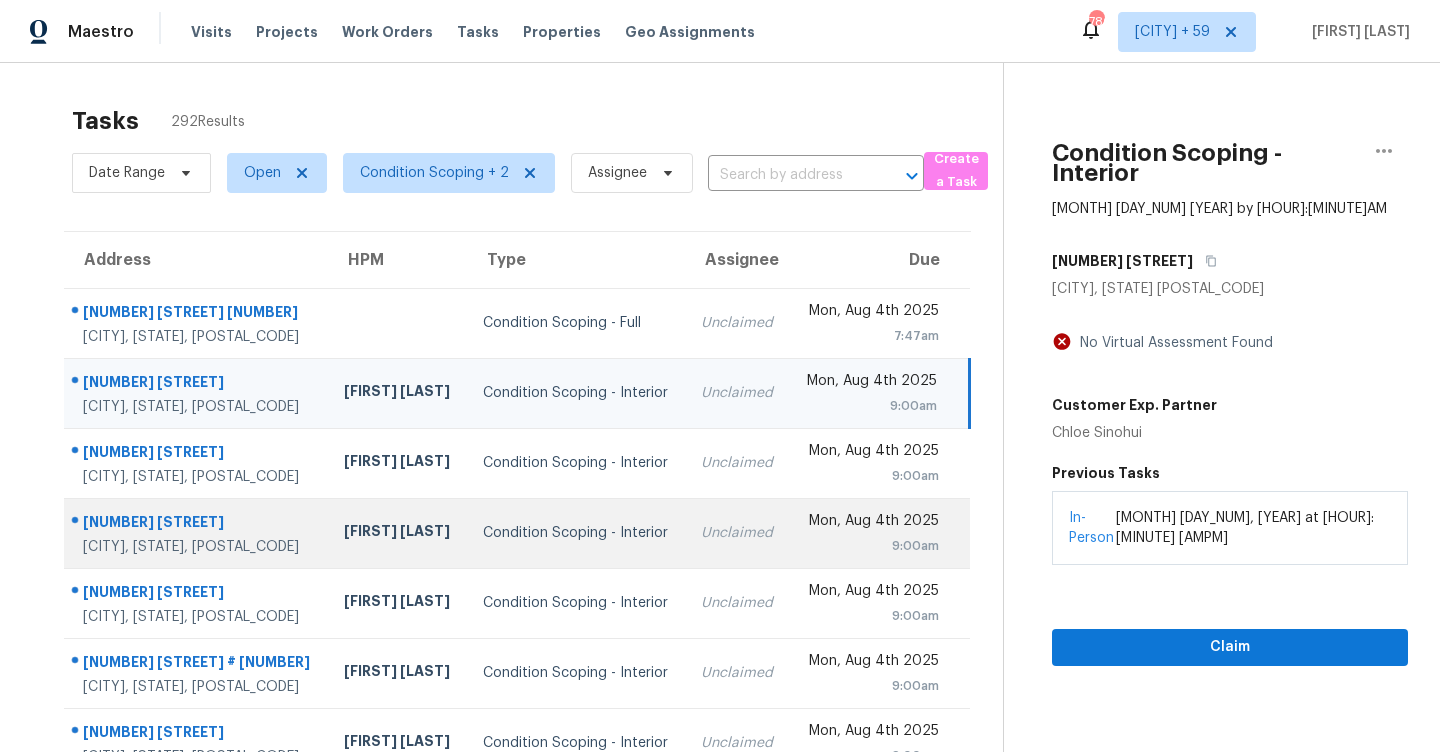 click on "[DAY], [MONTH] [DAY_NUM] [YEAR] [HOUR]:[MINUTE]AM" at bounding box center [887, 533] 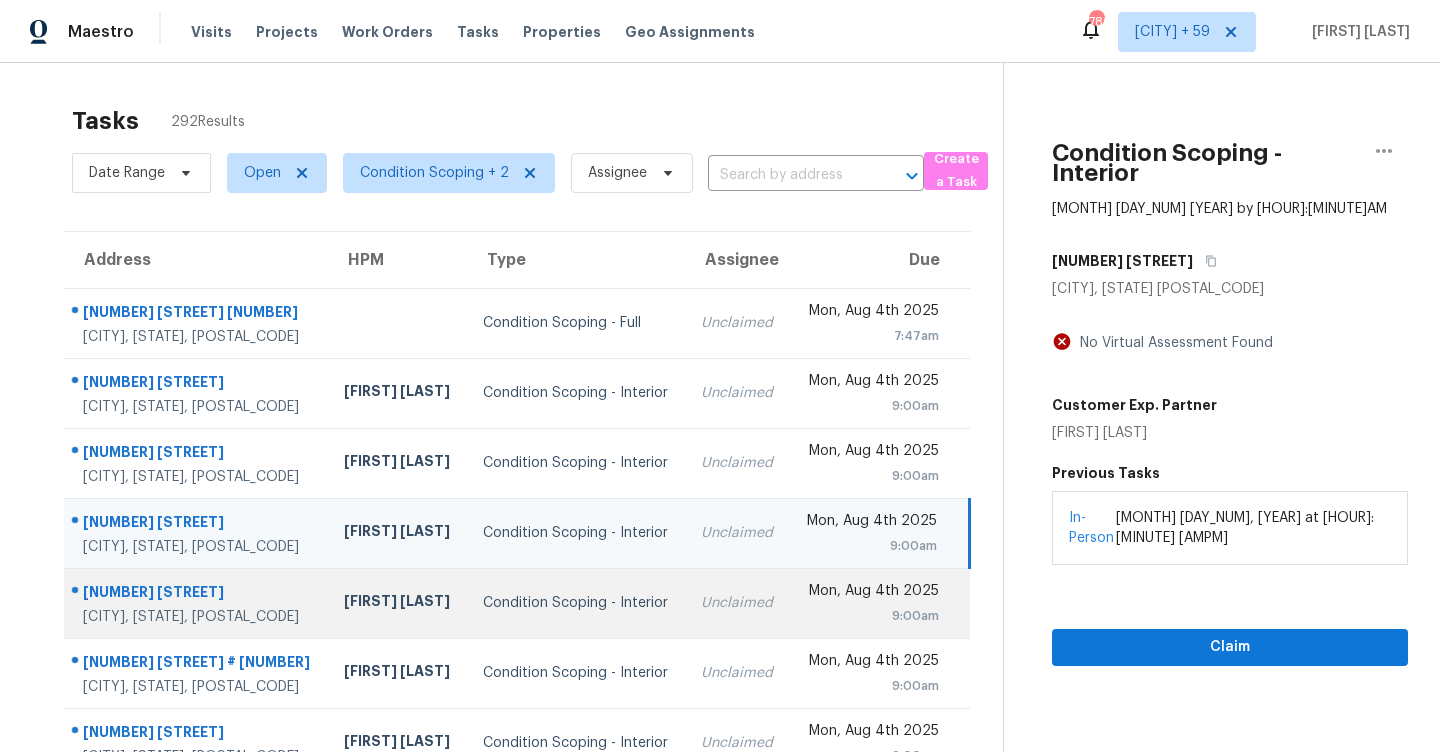 click on "Unclaimed" at bounding box center [737, 603] 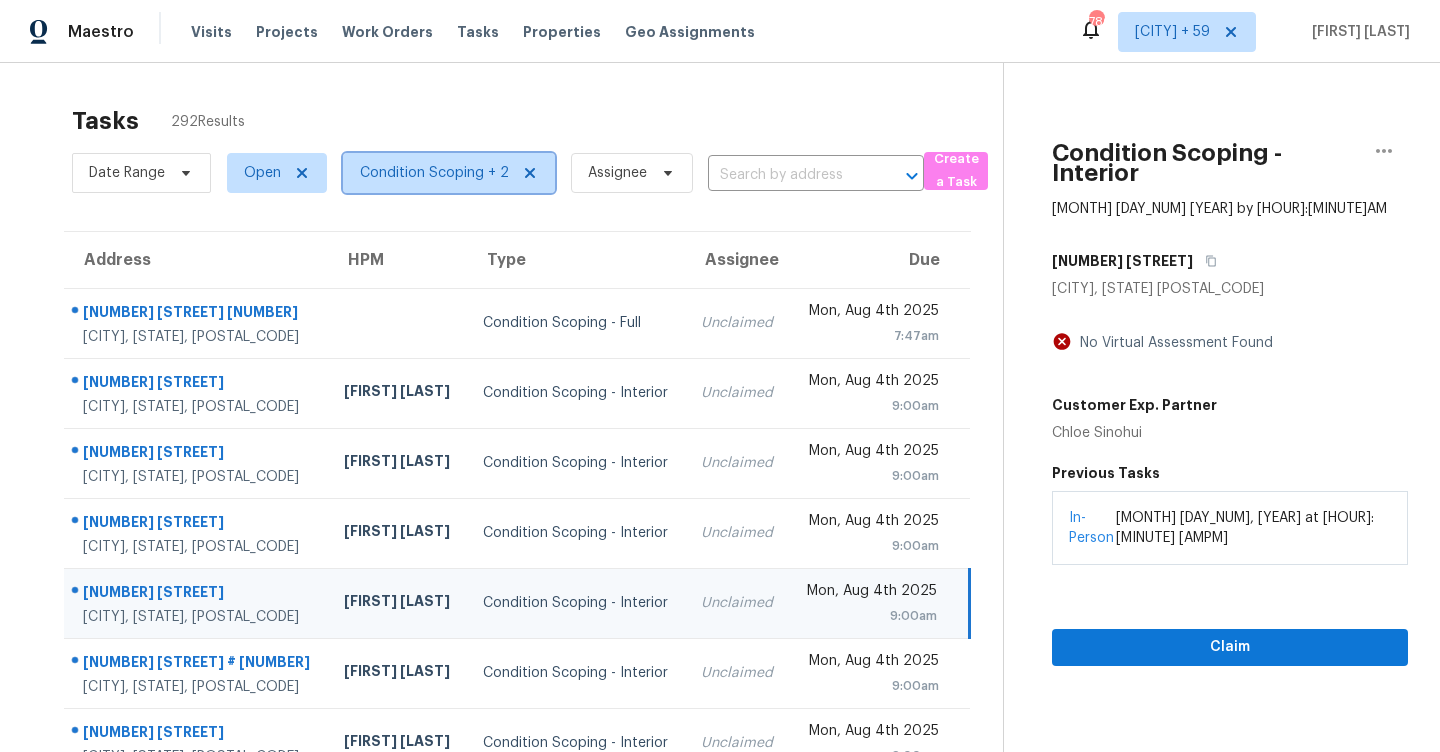 click on "Condition Scoping + 2" at bounding box center (434, 173) 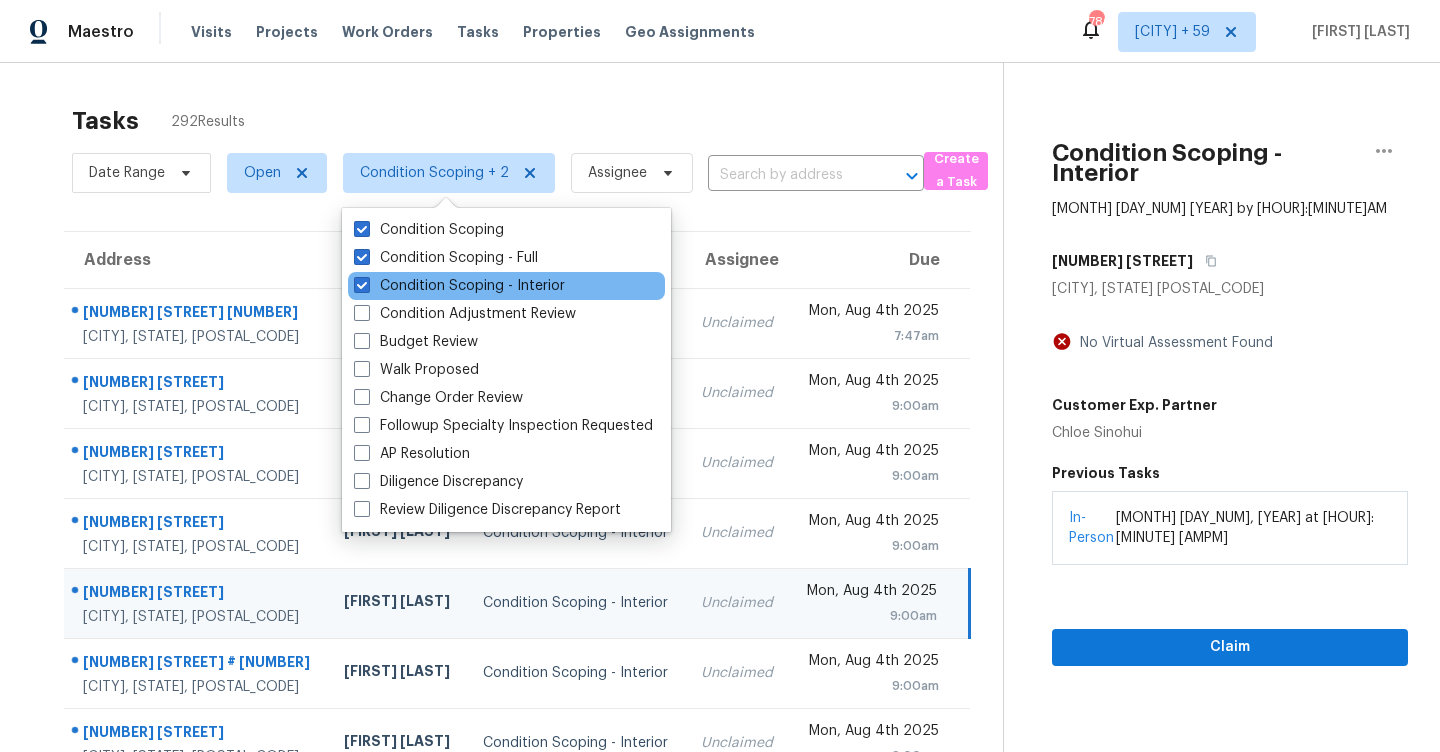 click on "Condition Scoping - Interior" at bounding box center [506, 286] 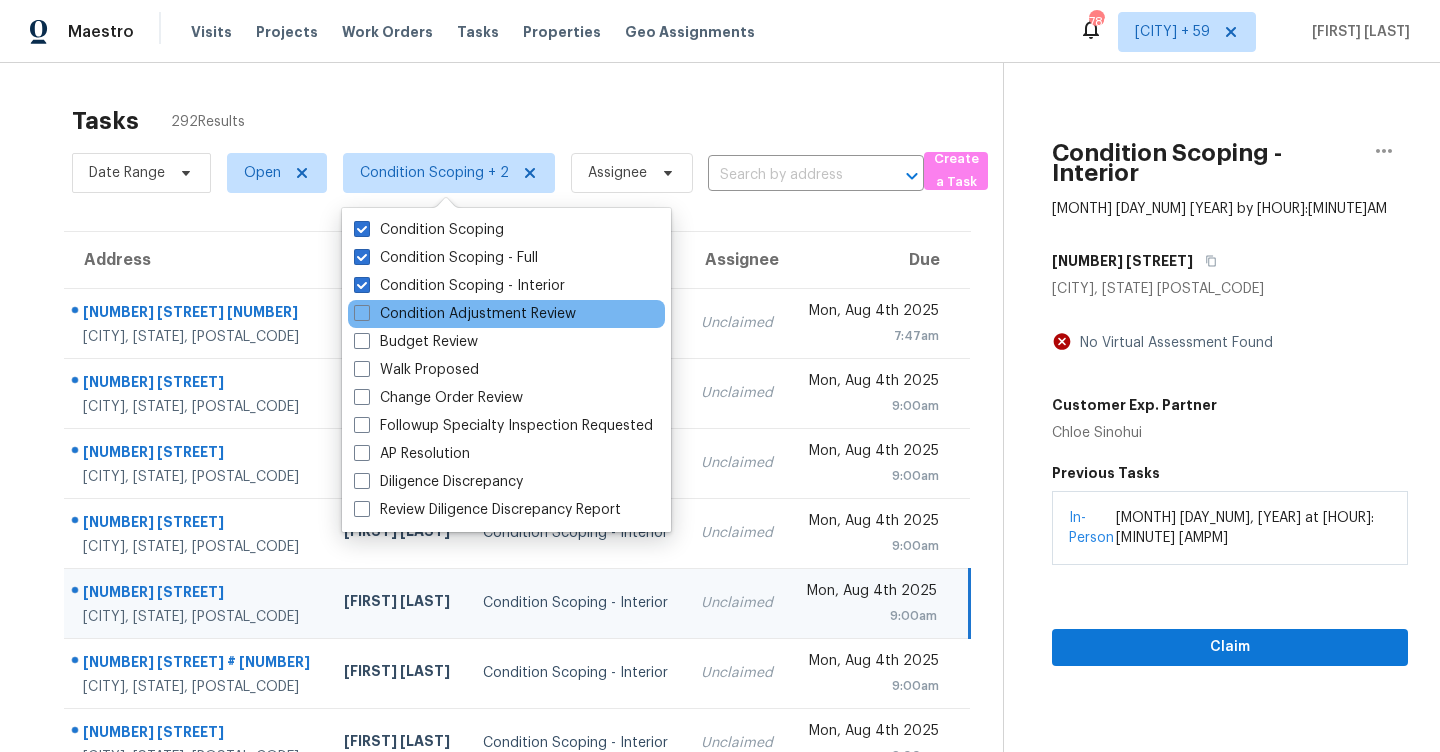 click on "Condition Adjustment Review" at bounding box center [506, 314] 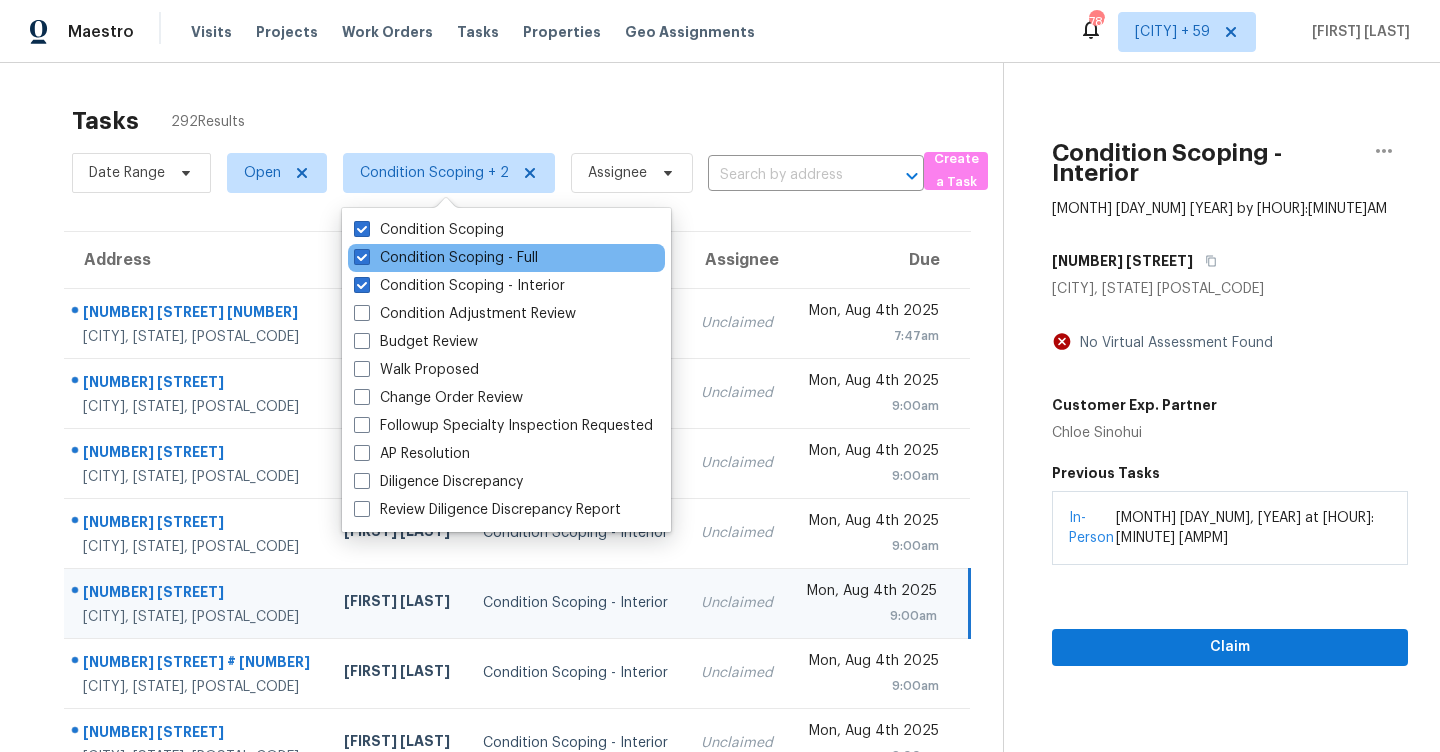click on "Condition Scoping - Full" at bounding box center (506, 258) 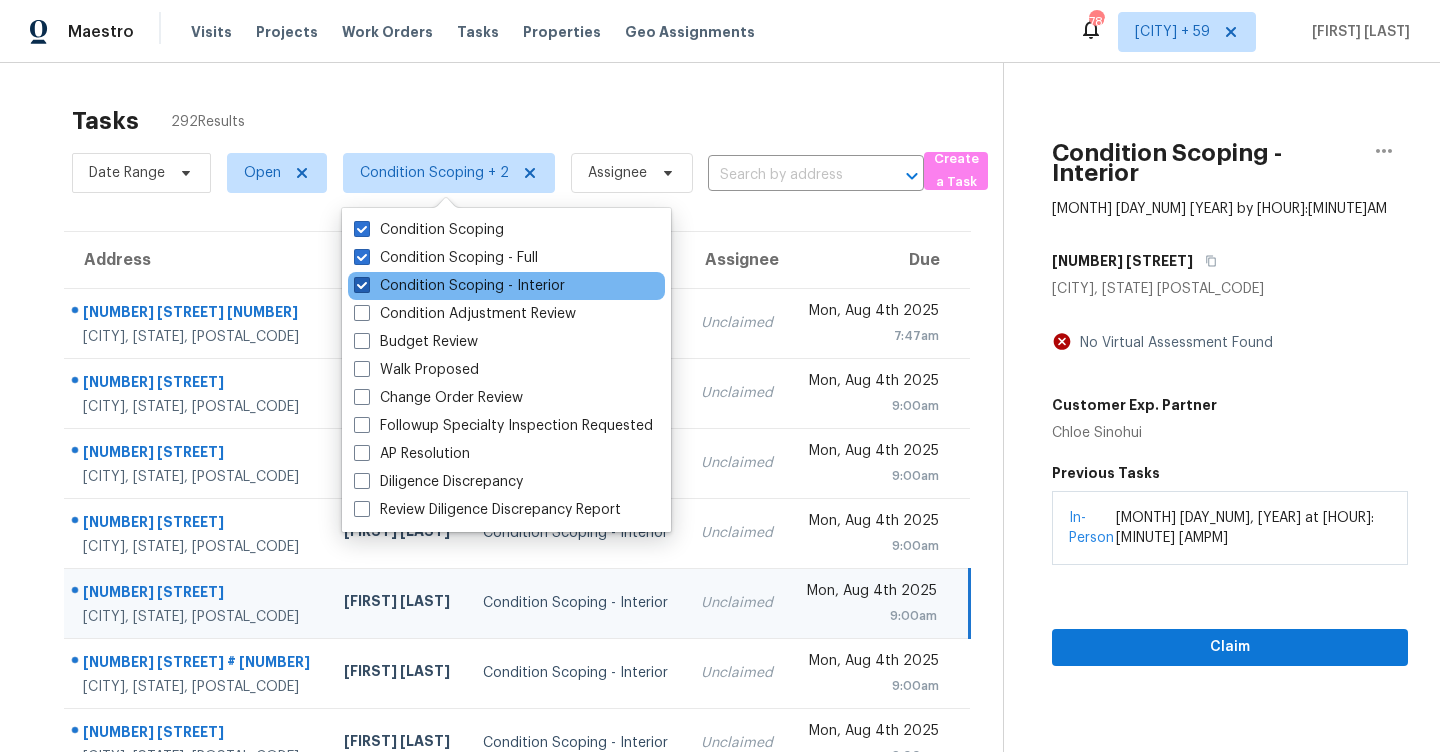 click on "Condition Scoping - Interior" at bounding box center (459, 286) 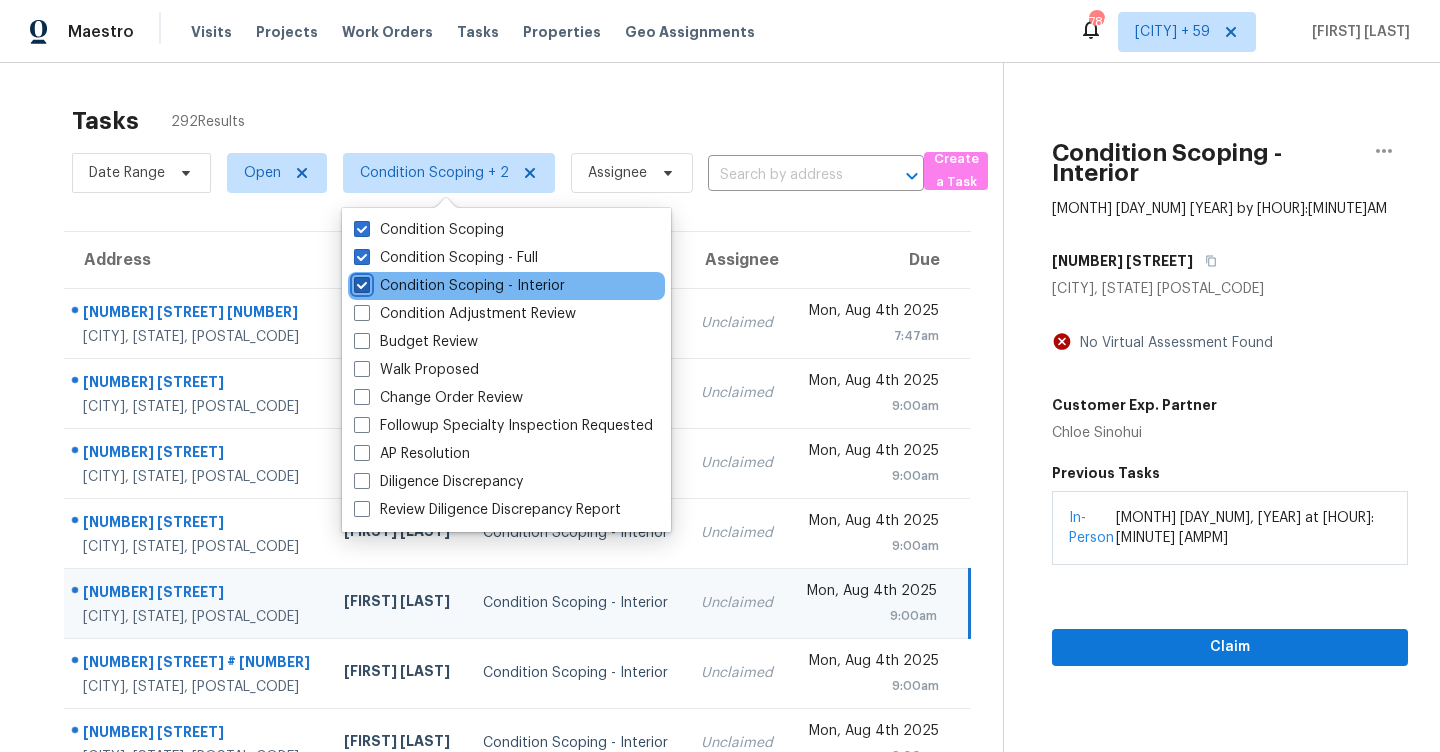 click on "Condition Scoping - Interior" at bounding box center (360, 282) 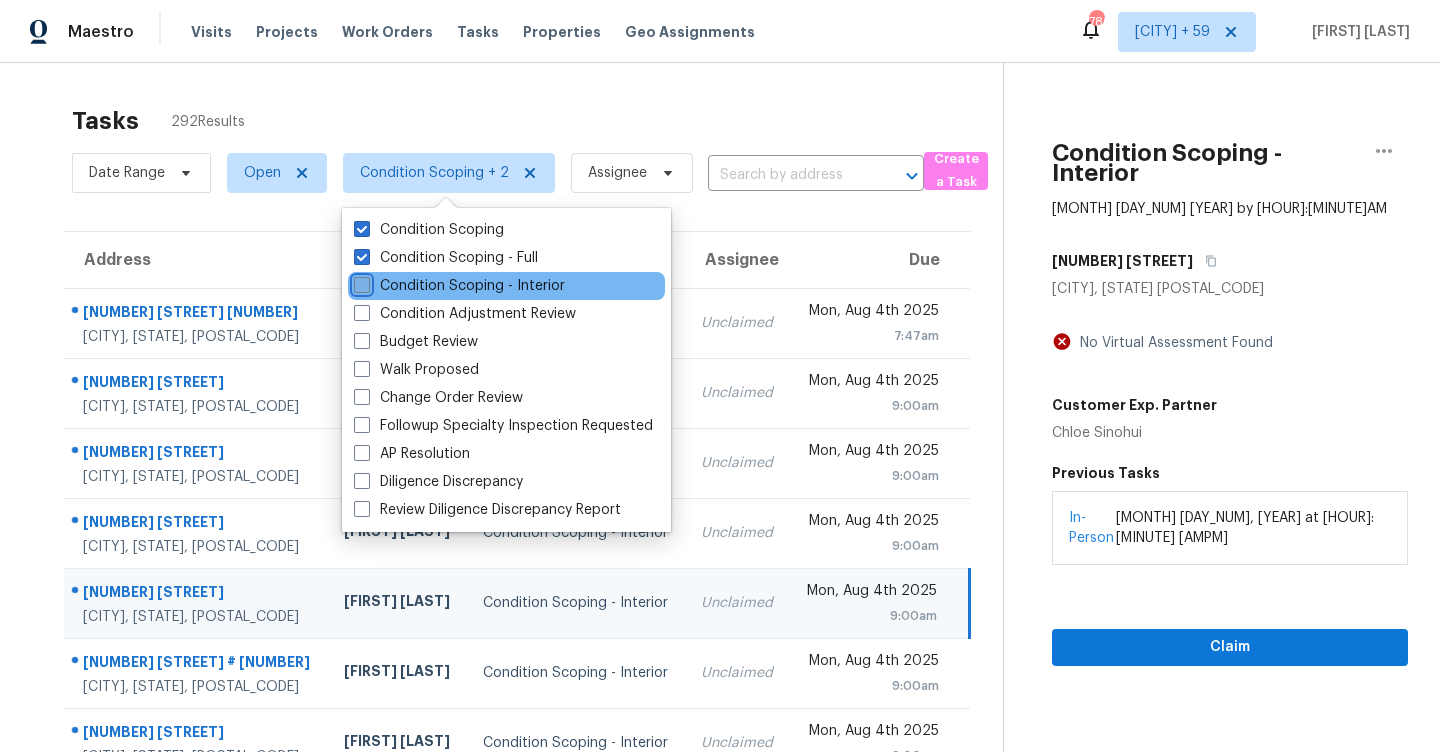 checkbox on "false" 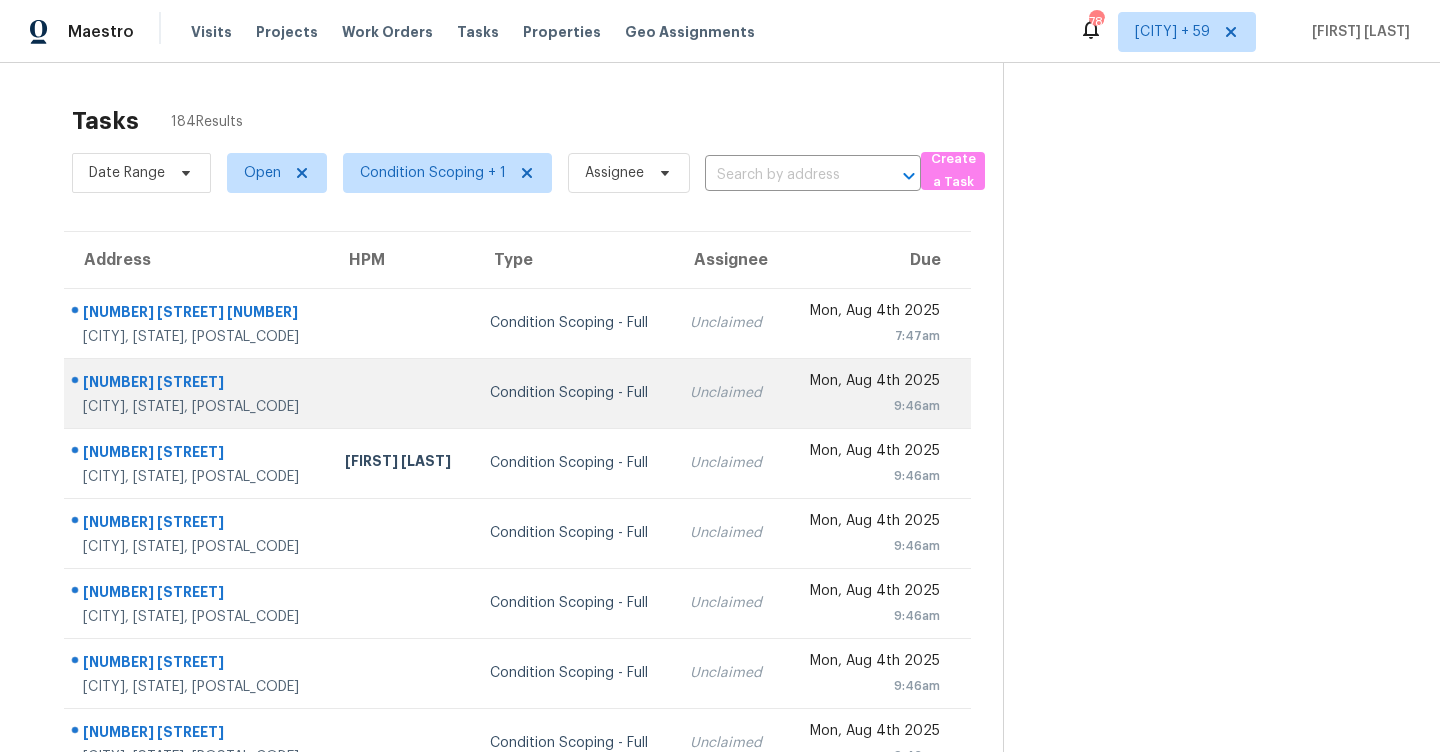click on "Unclaimed" at bounding box center [729, 393] 